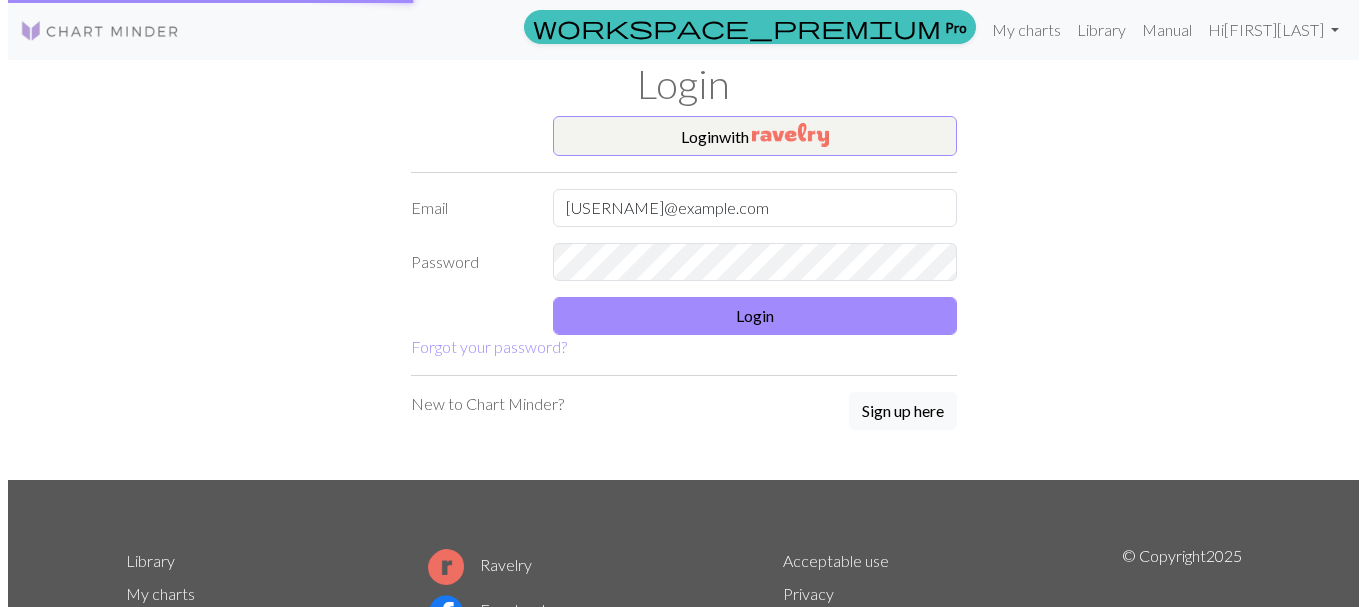 scroll, scrollTop: 0, scrollLeft: 0, axis: both 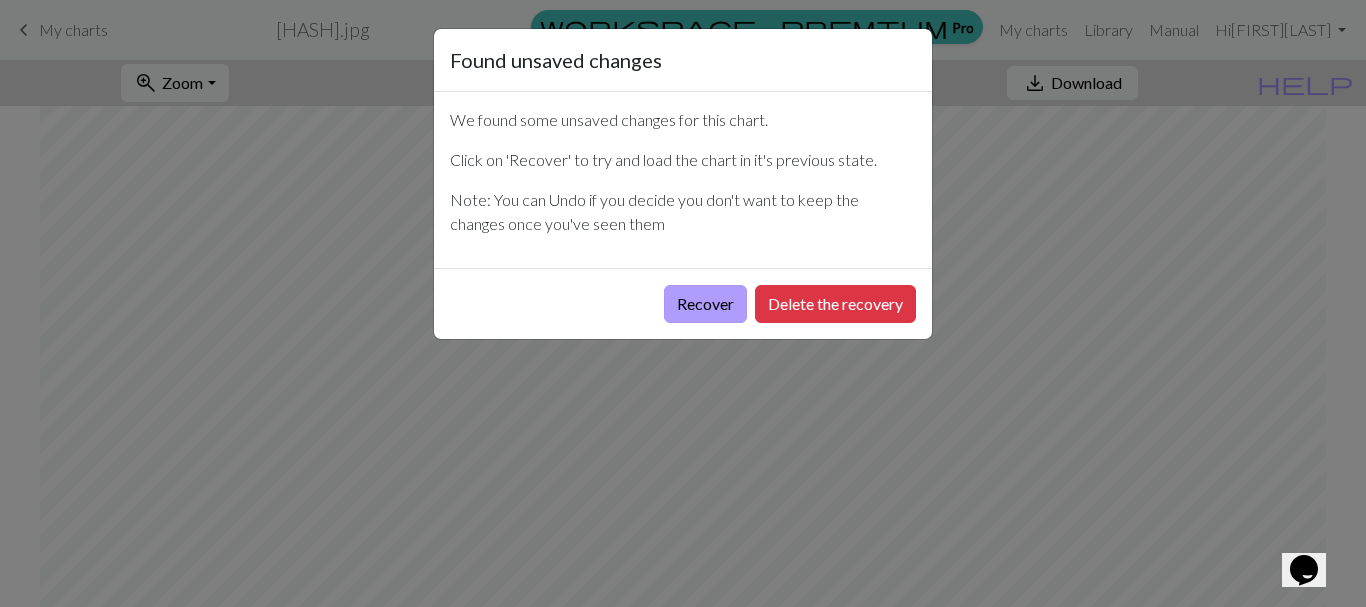 click on "Recover" at bounding box center (705, 304) 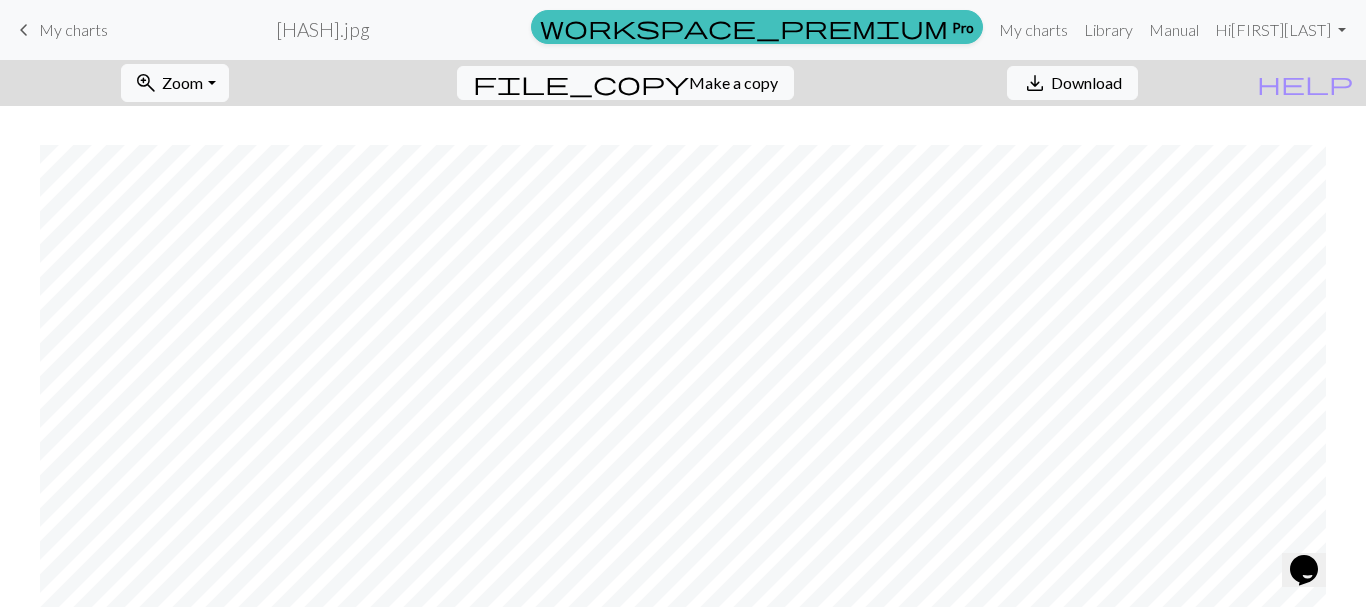 scroll, scrollTop: 739, scrollLeft: 0, axis: vertical 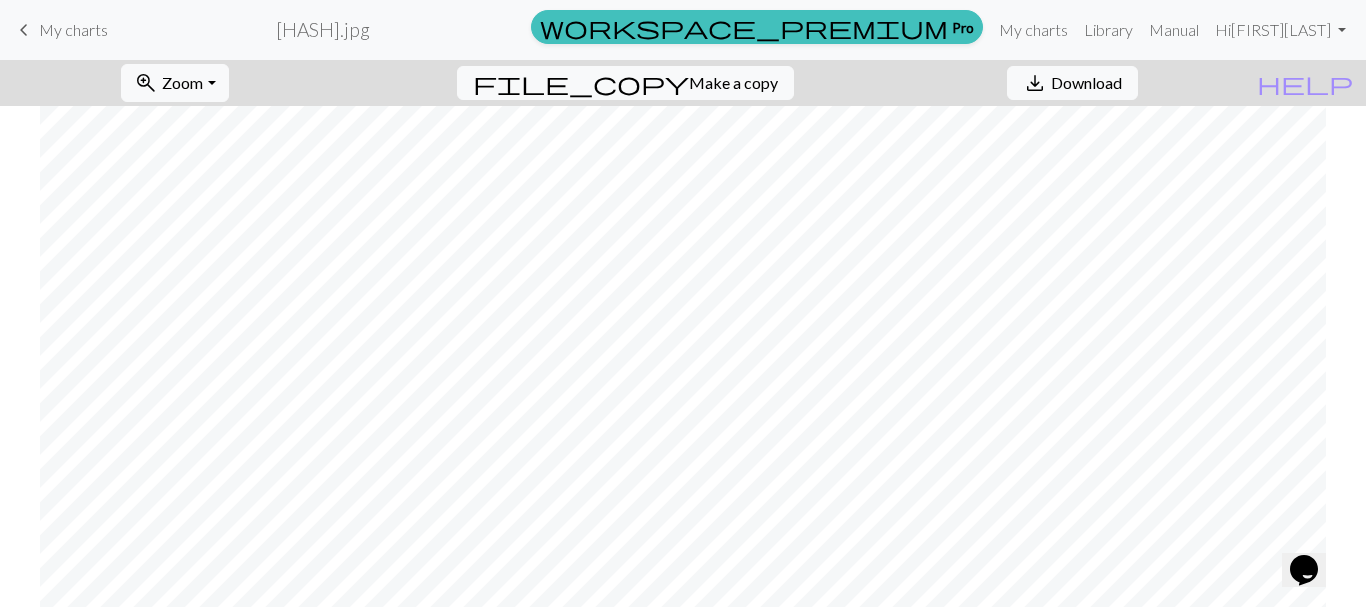 drag, startPoint x: 1317, startPoint y: 548, endPoint x: 1329, endPoint y: 384, distance: 164.43843 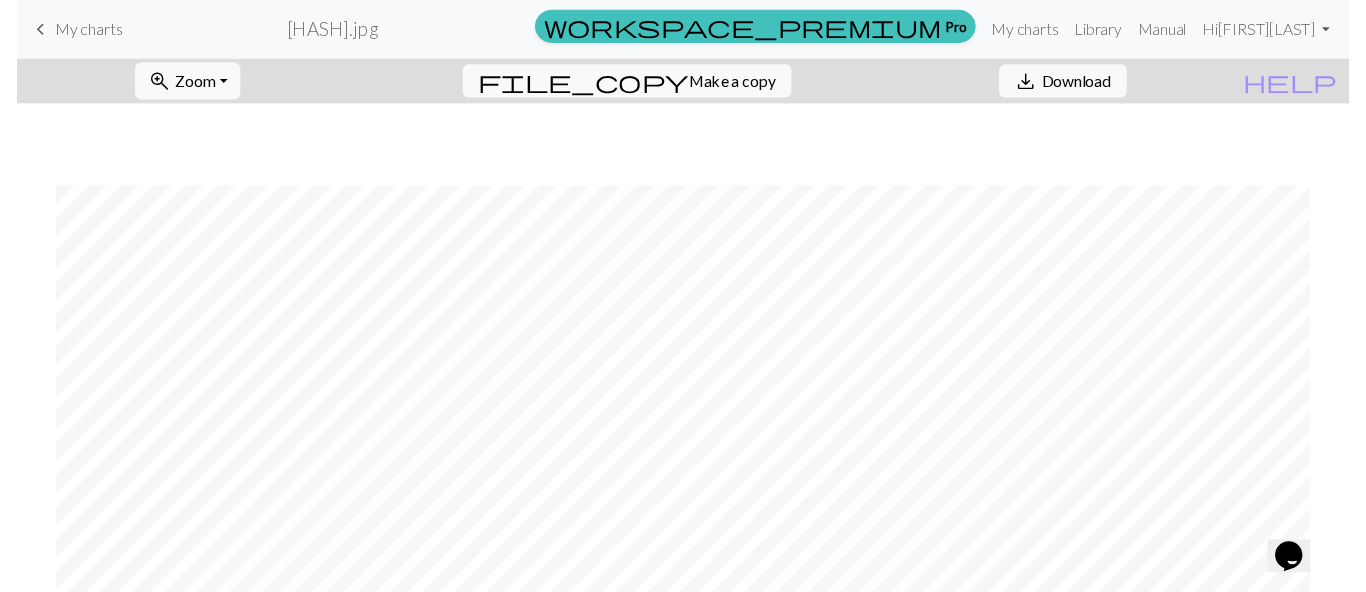 scroll, scrollTop: 539, scrollLeft: 0, axis: vertical 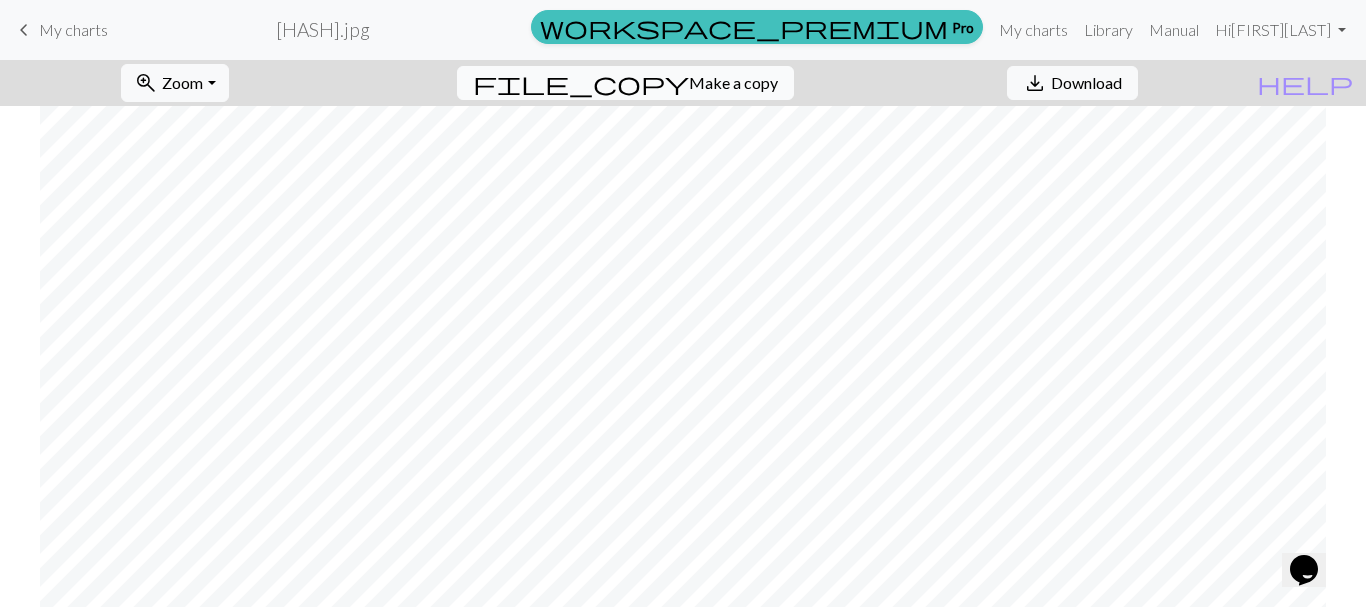 click on "file_copy  Make a copy" at bounding box center (625, 83) 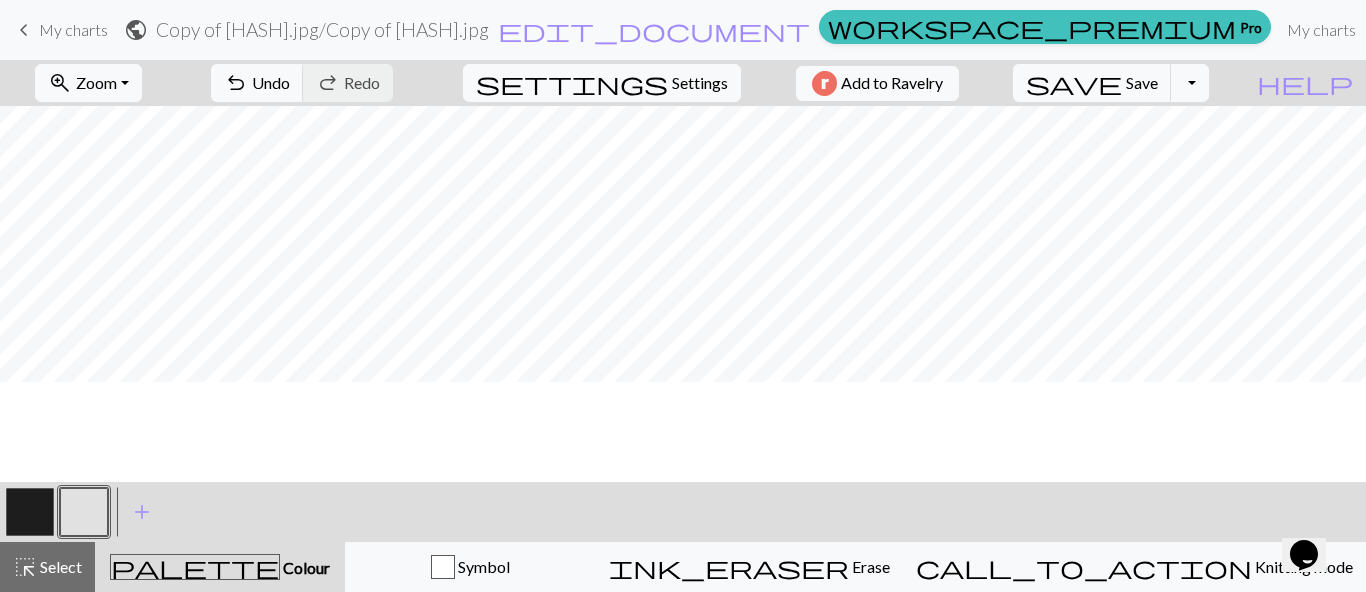 scroll, scrollTop: 539, scrollLeft: 0, axis: vertical 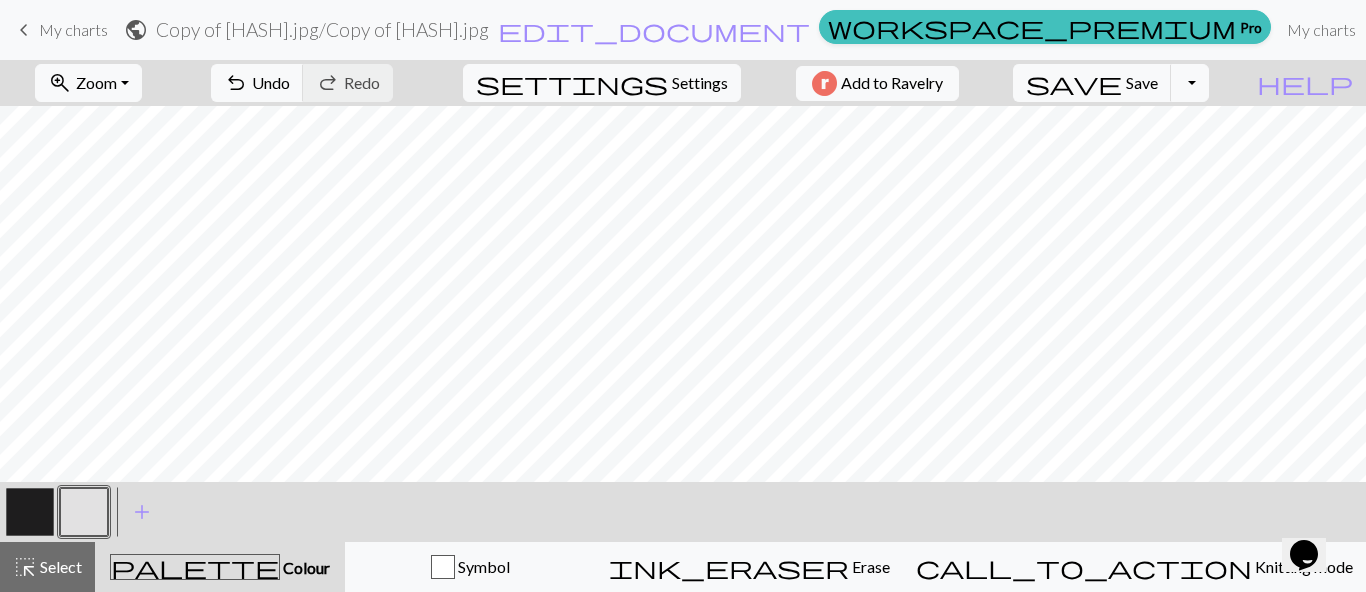click at bounding box center [30, 512] 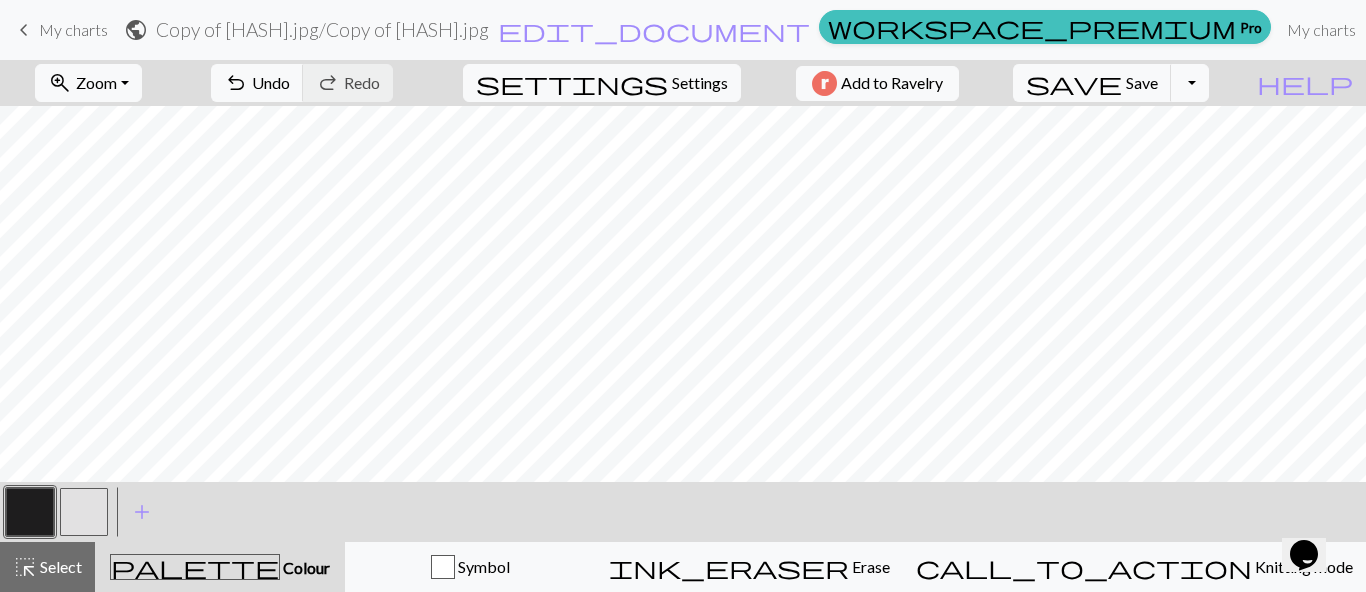 click at bounding box center [84, 512] 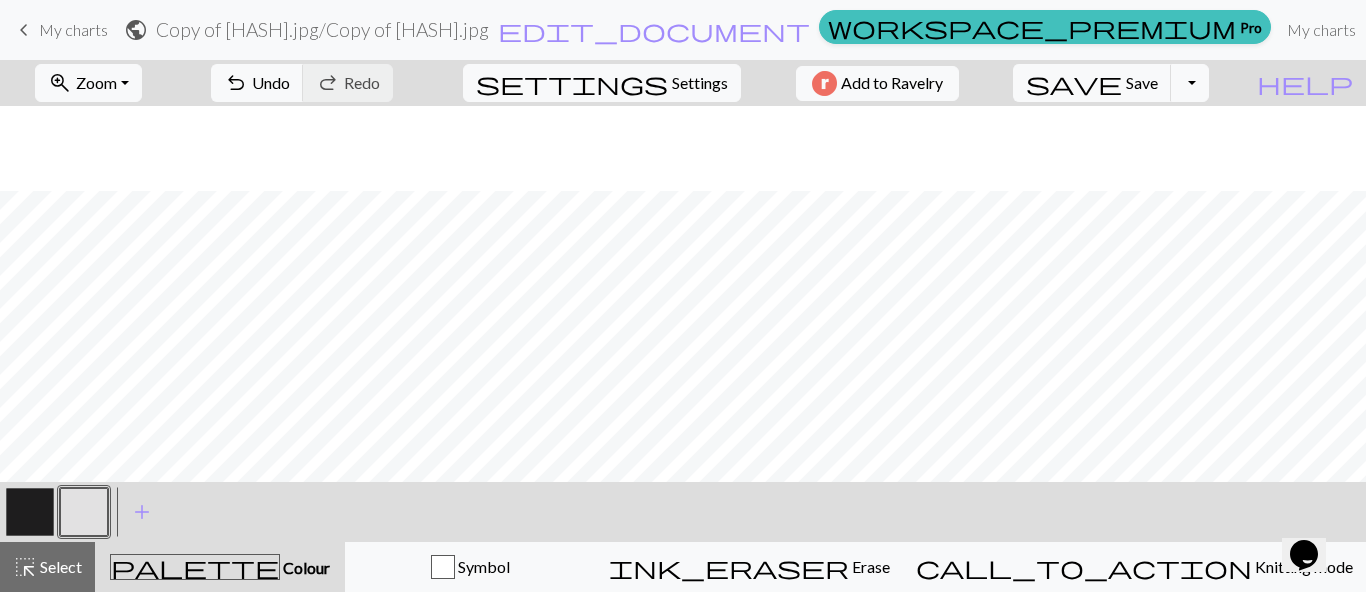 scroll, scrollTop: 739, scrollLeft: 0, axis: vertical 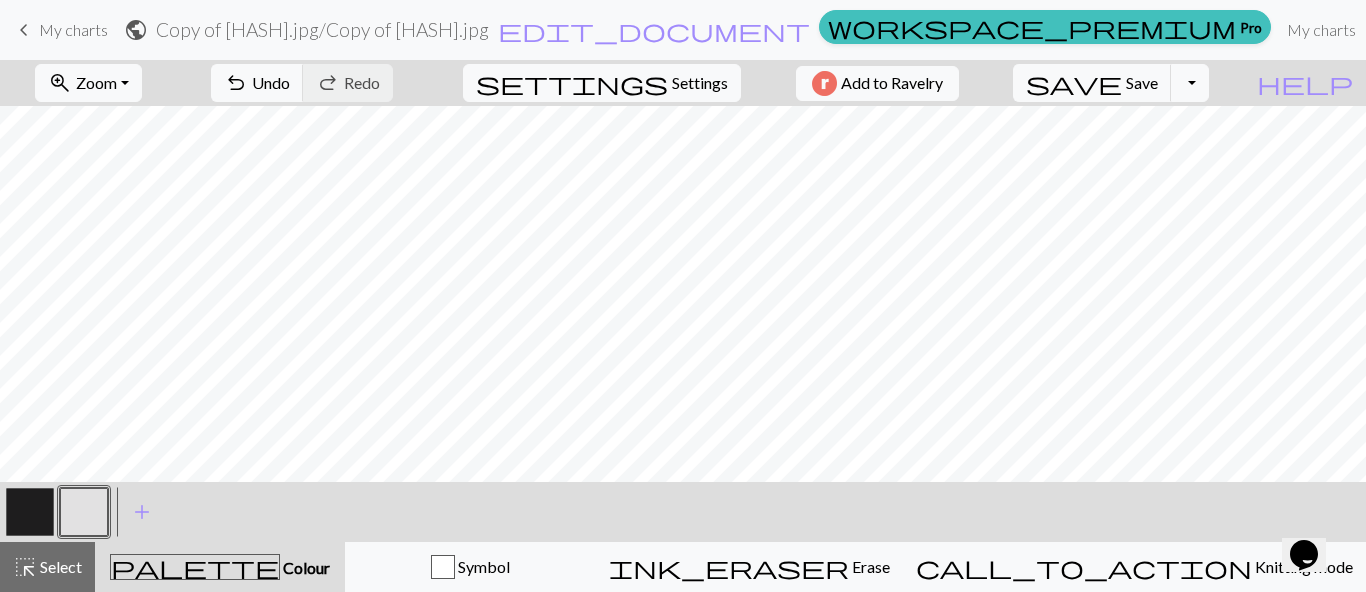 click at bounding box center (30, 512) 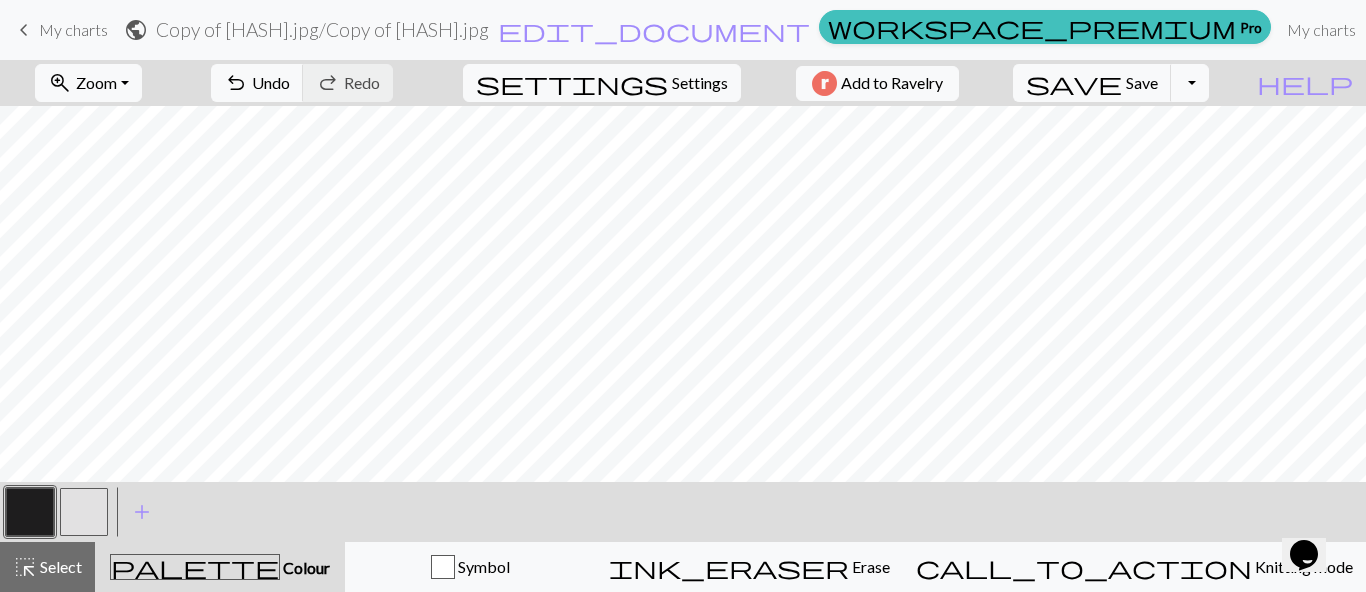 click at bounding box center (84, 512) 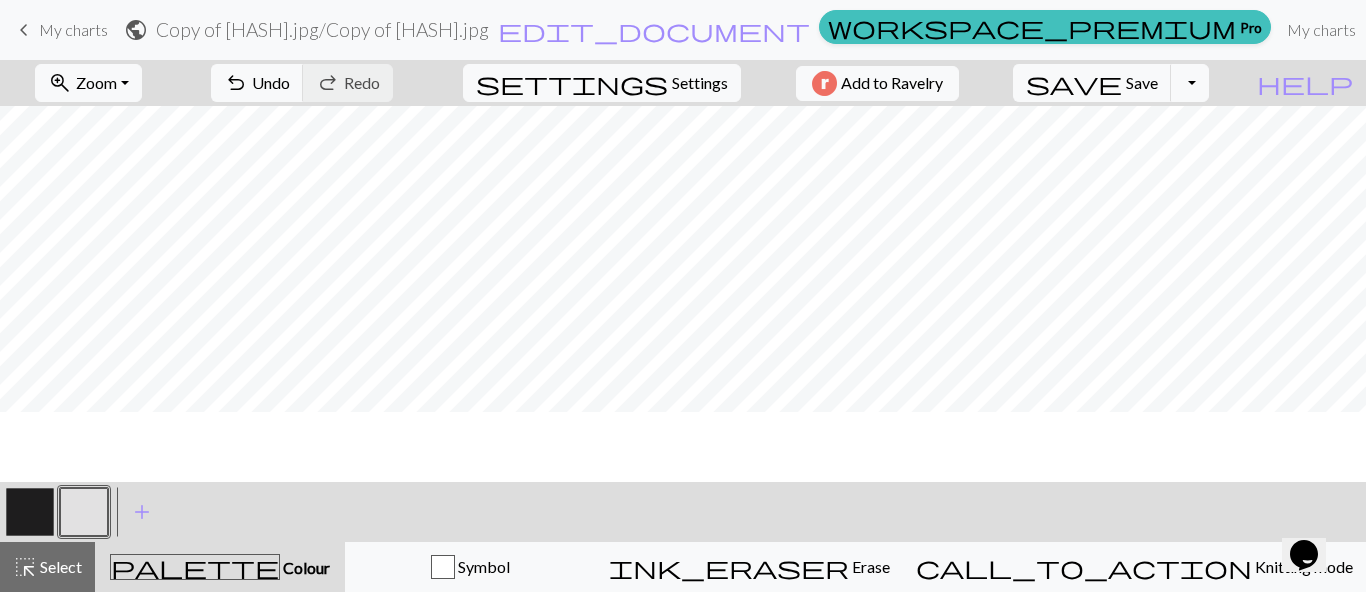 scroll, scrollTop: 439, scrollLeft: 0, axis: vertical 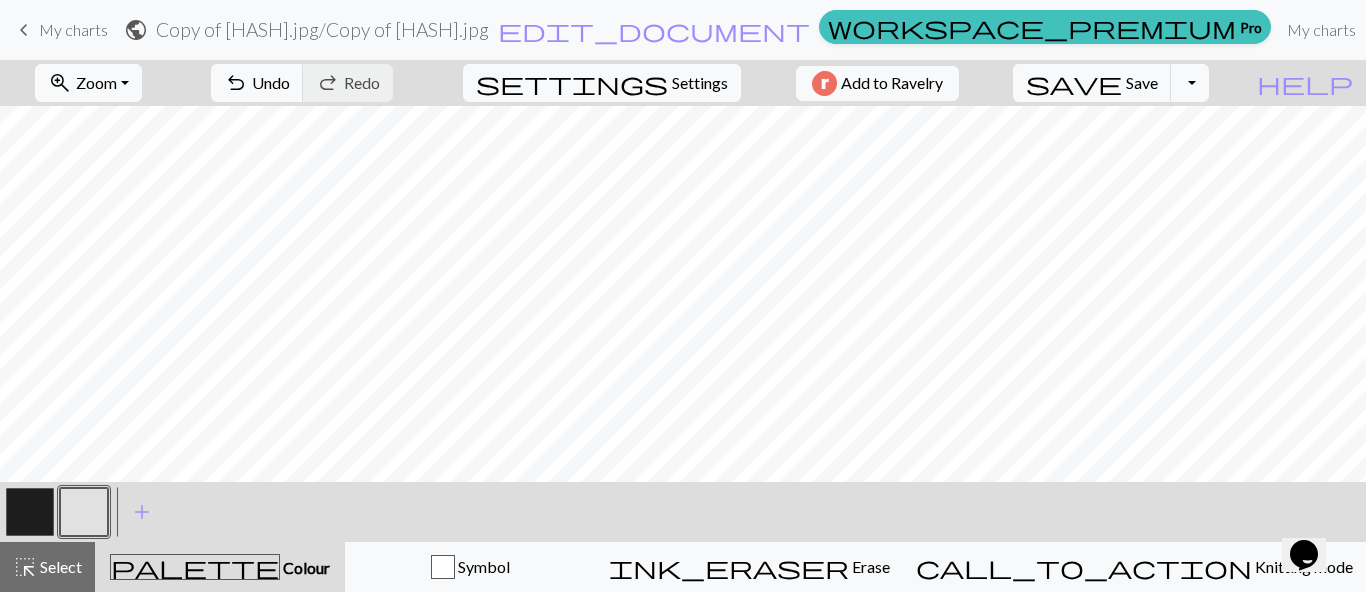 click at bounding box center [30, 512] 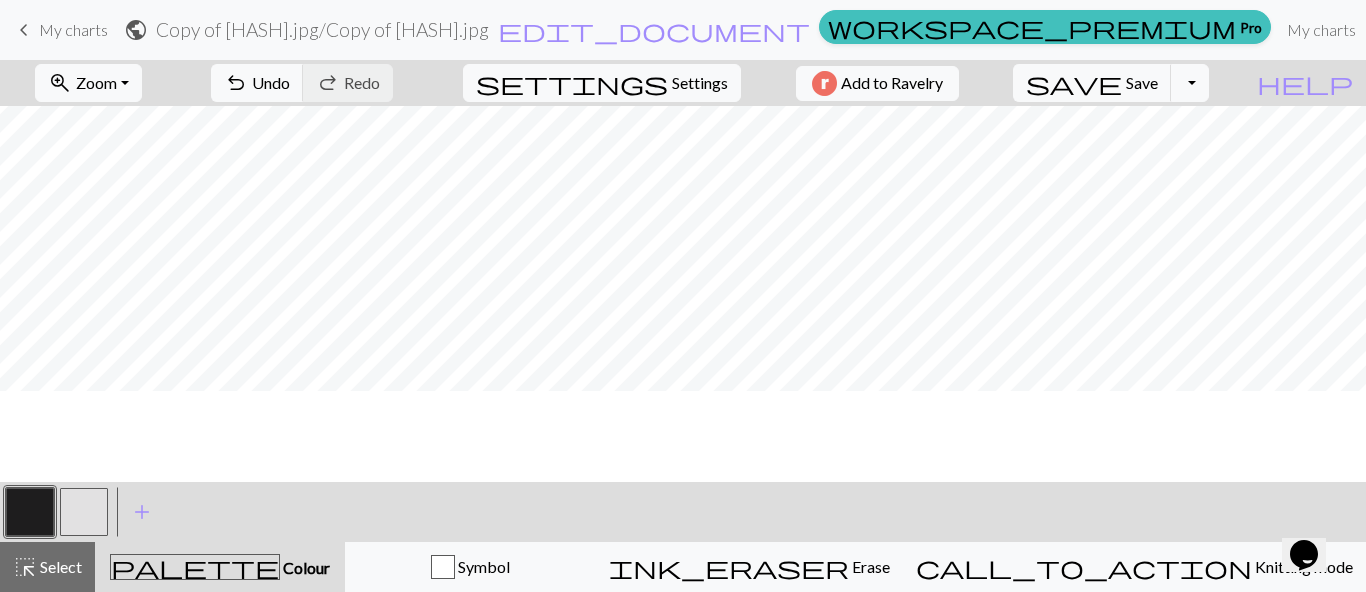 scroll, scrollTop: 339, scrollLeft: 0, axis: vertical 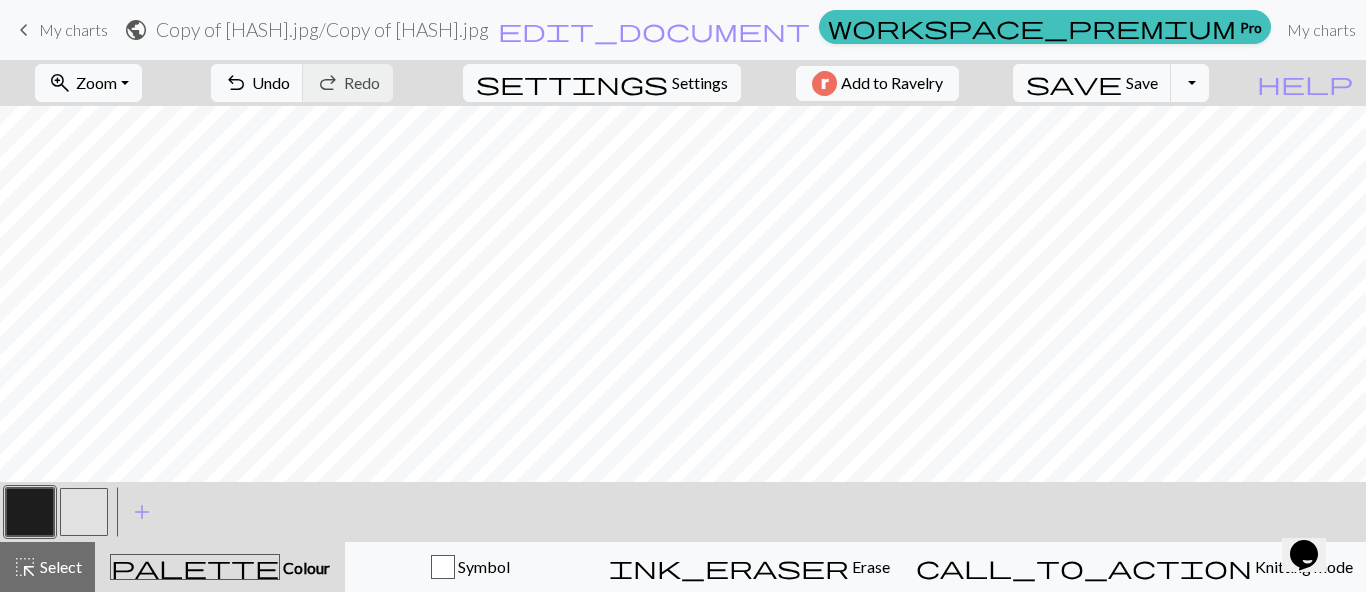 click at bounding box center [84, 512] 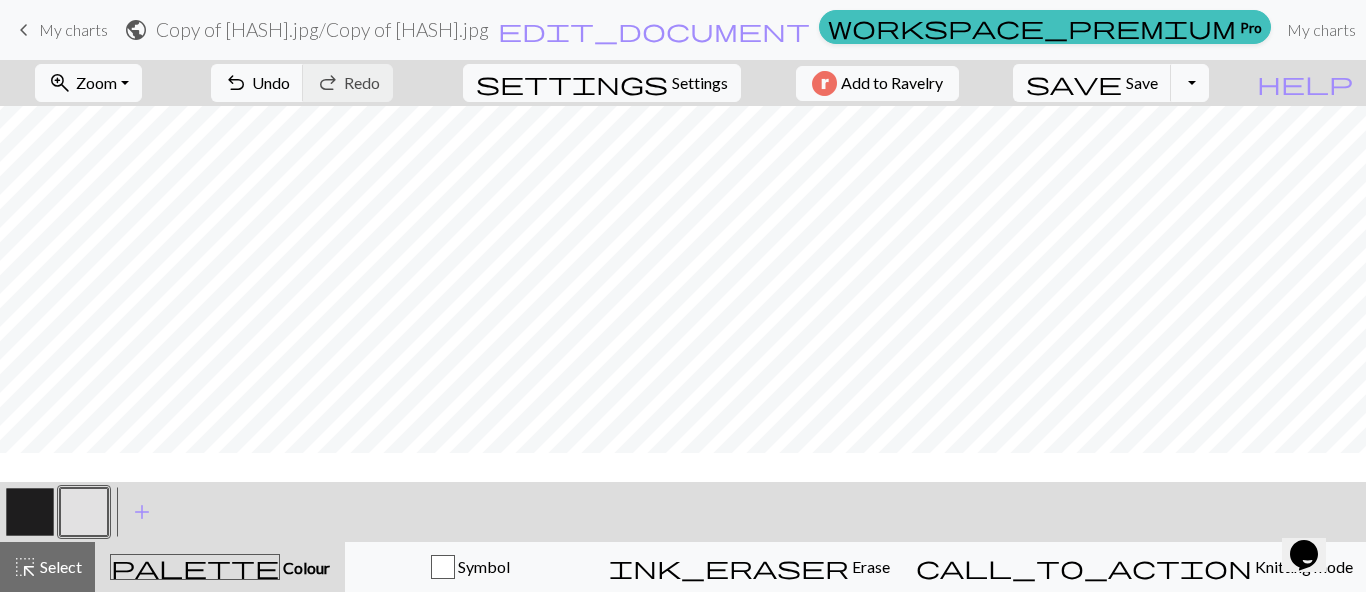 scroll, scrollTop: 0, scrollLeft: 0, axis: both 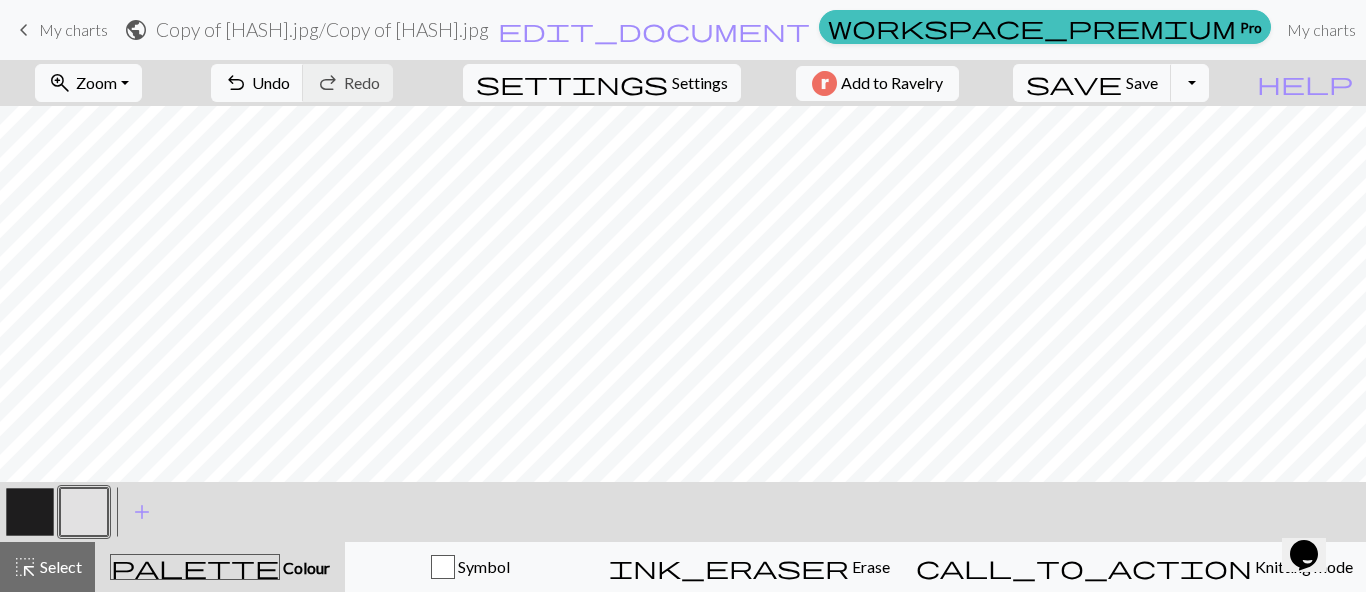 click at bounding box center (84, 512) 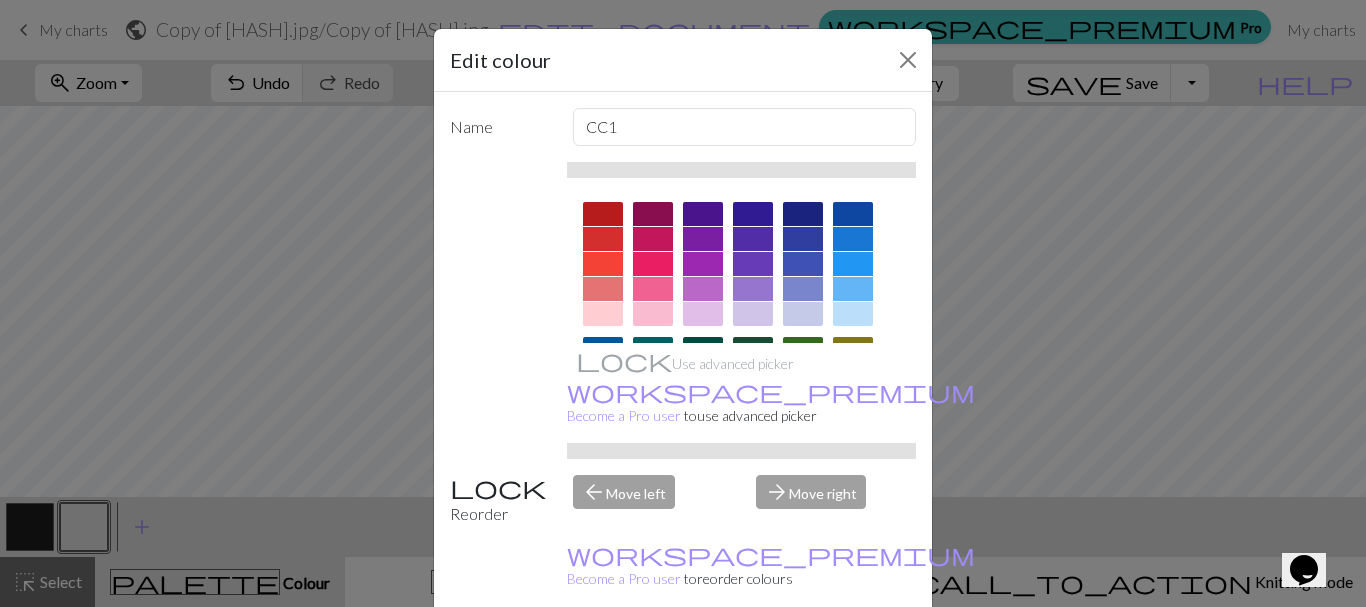 click on "Edit colour Name CC1 Use advanced picker workspace_premium Become a Pro user   to  use advanced picker Reorder arrow_back Move left arrow_forward Move right workspace_premium Become a Pro user   to  reorder colours Delete Done Cancel" at bounding box center (683, 303) 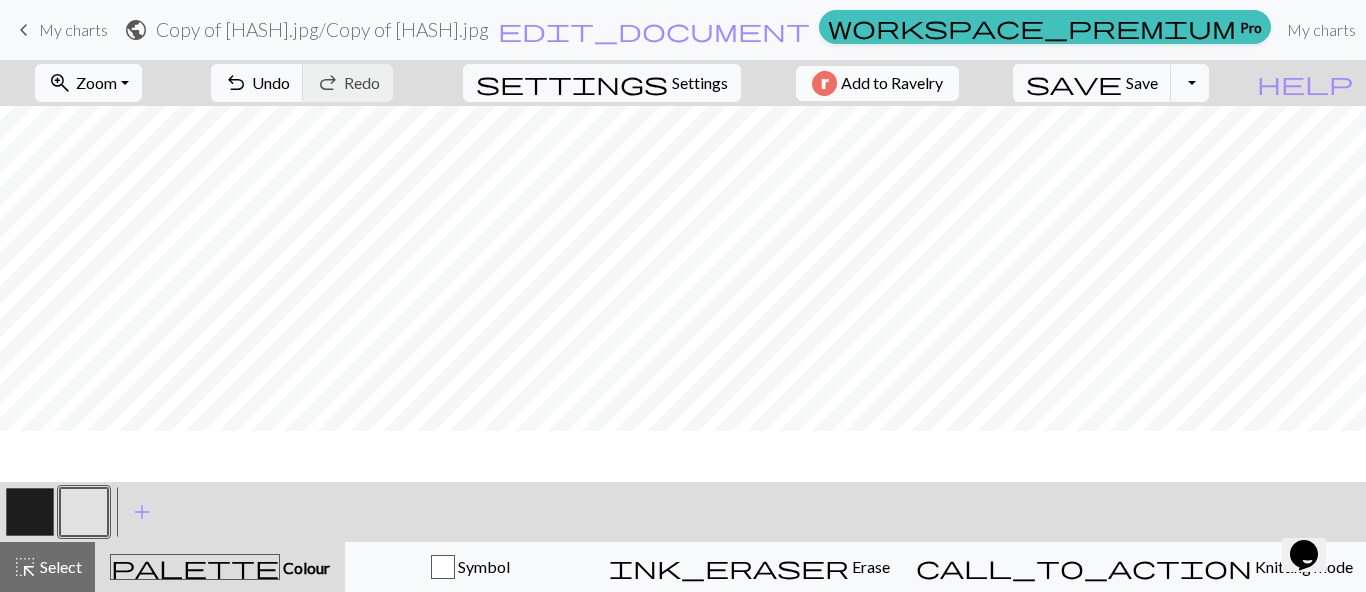 scroll, scrollTop: 629, scrollLeft: 0, axis: vertical 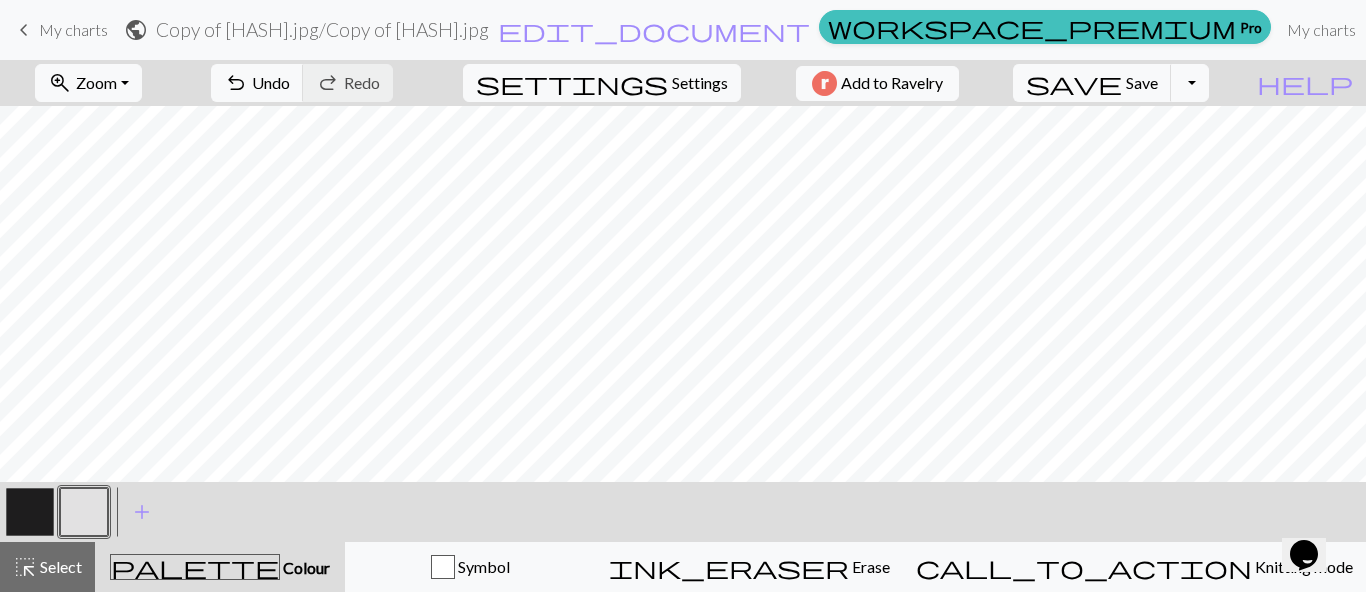 click on "Colour" at bounding box center (305, 567) 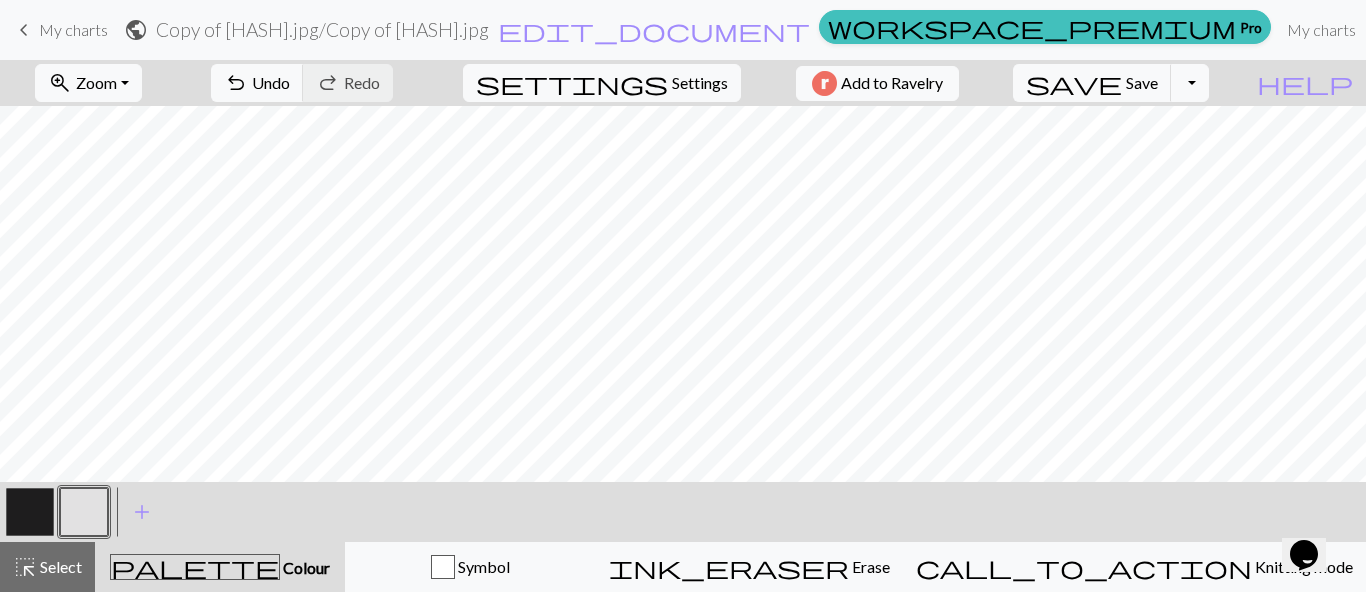 click on "Colour" at bounding box center (305, 567) 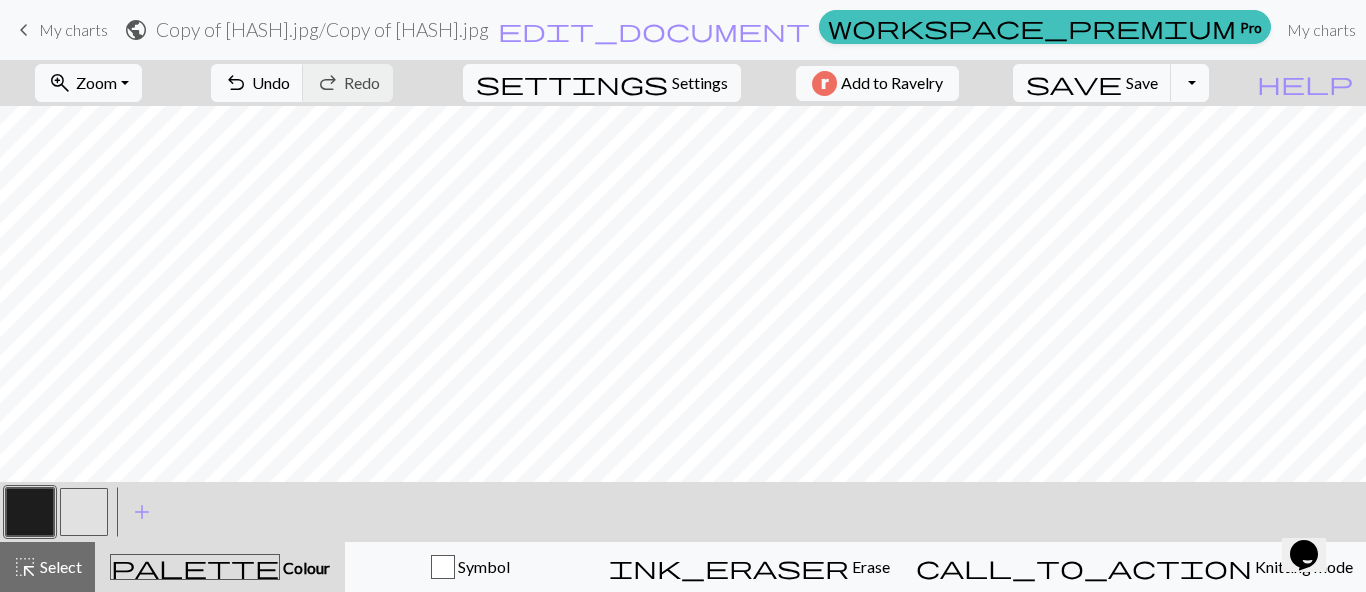 click at bounding box center (84, 512) 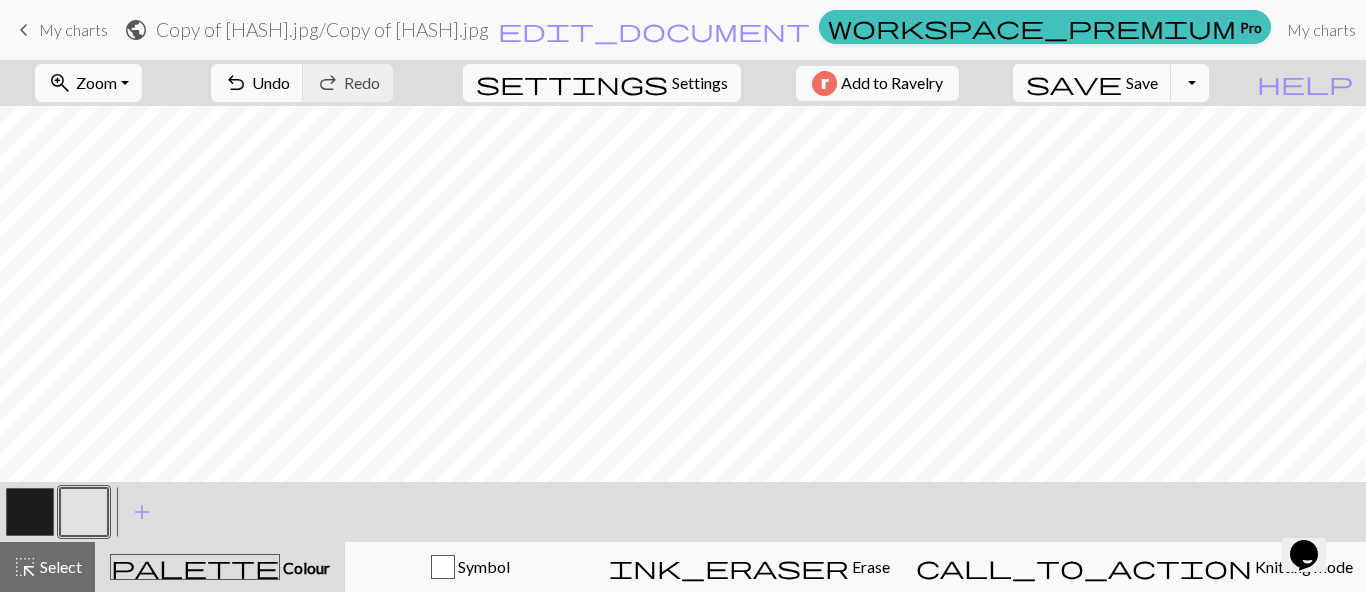 click at bounding box center (30, 512) 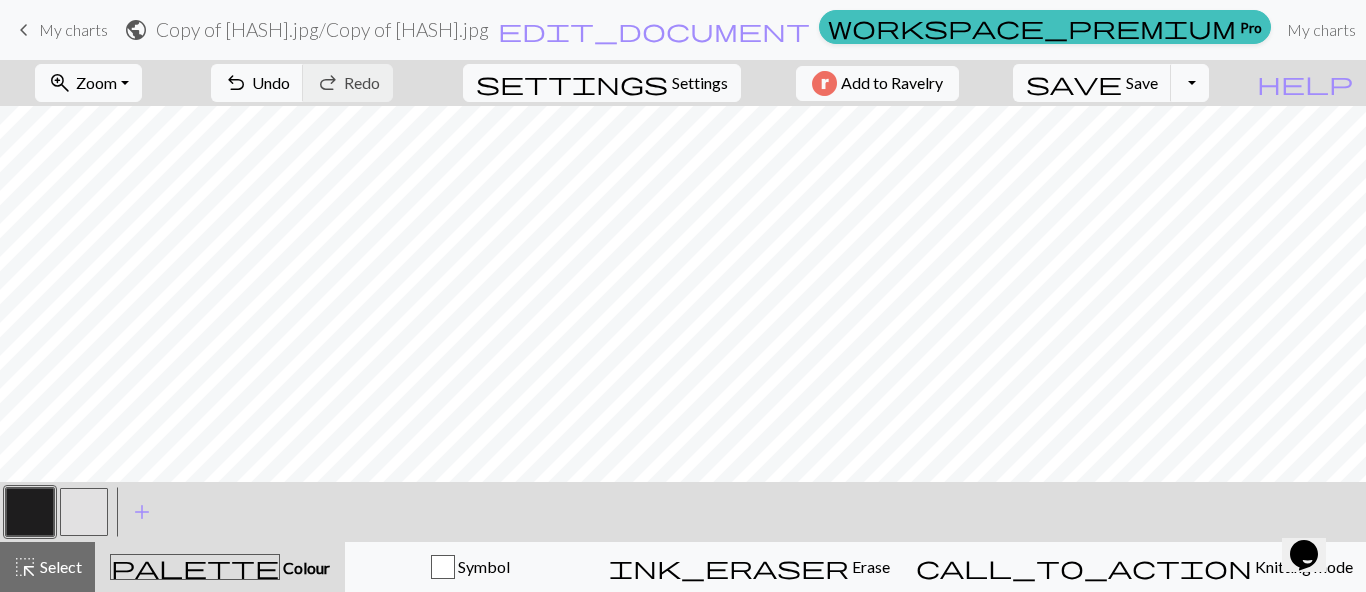 drag, startPoint x: 87, startPoint y: 494, endPoint x: 100, endPoint y: 493, distance: 13.038404 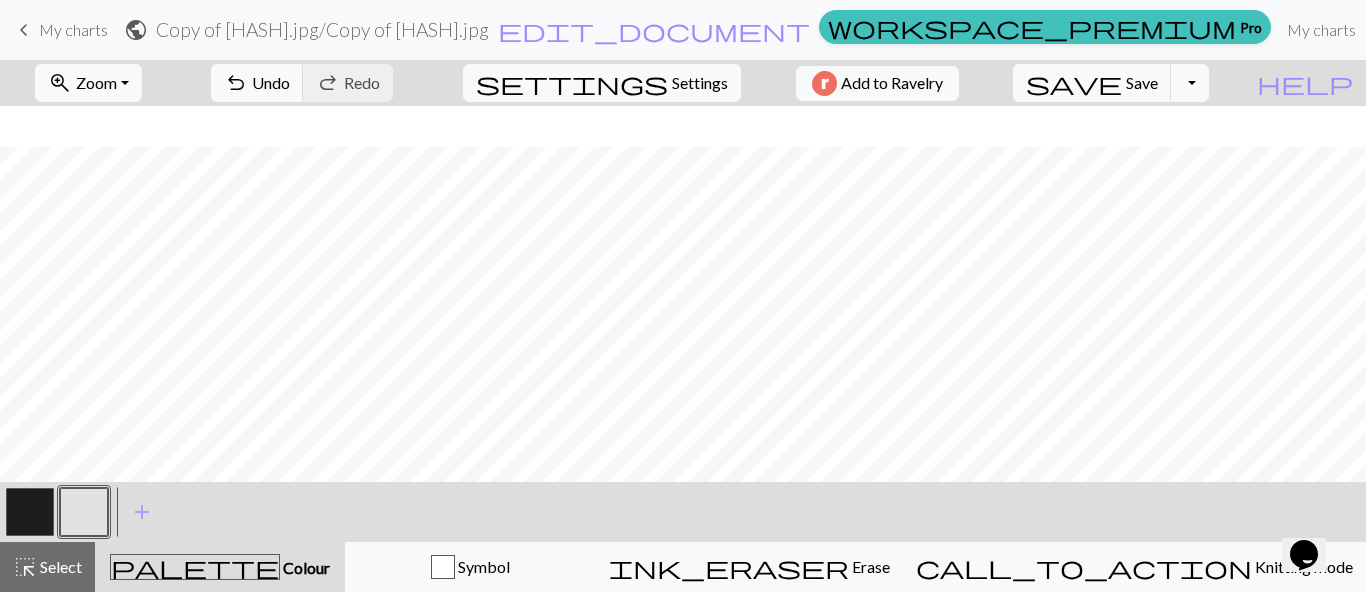 scroll, scrollTop: 729, scrollLeft: 0, axis: vertical 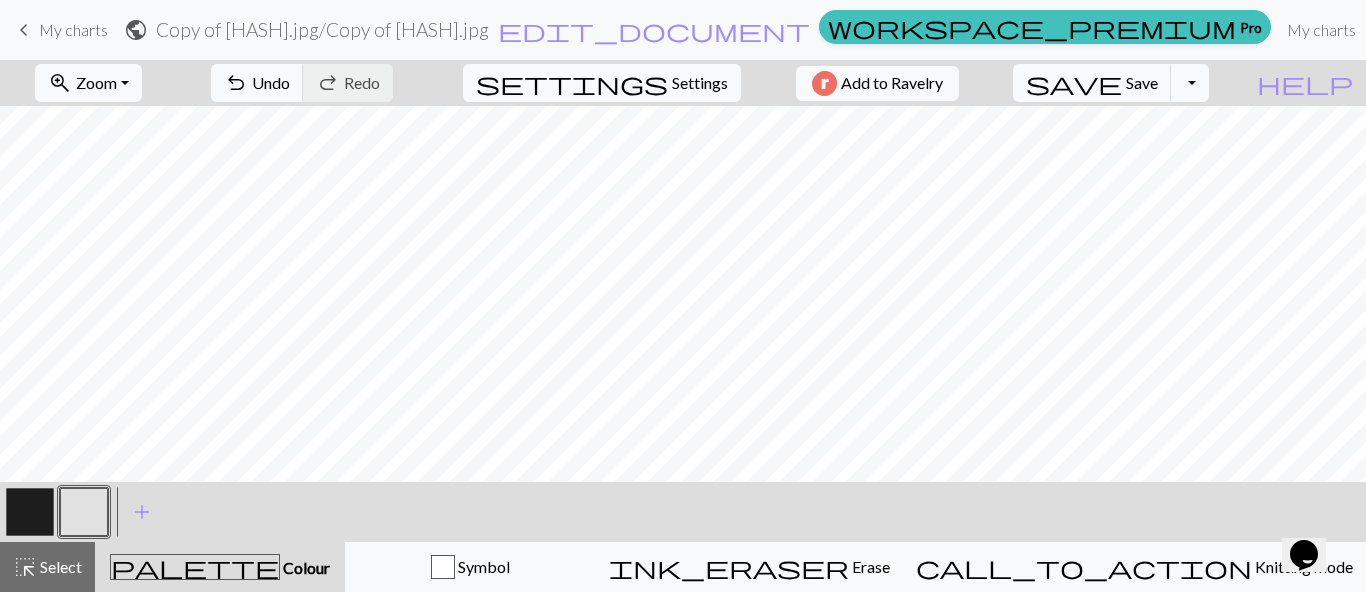 click at bounding box center [30, 512] 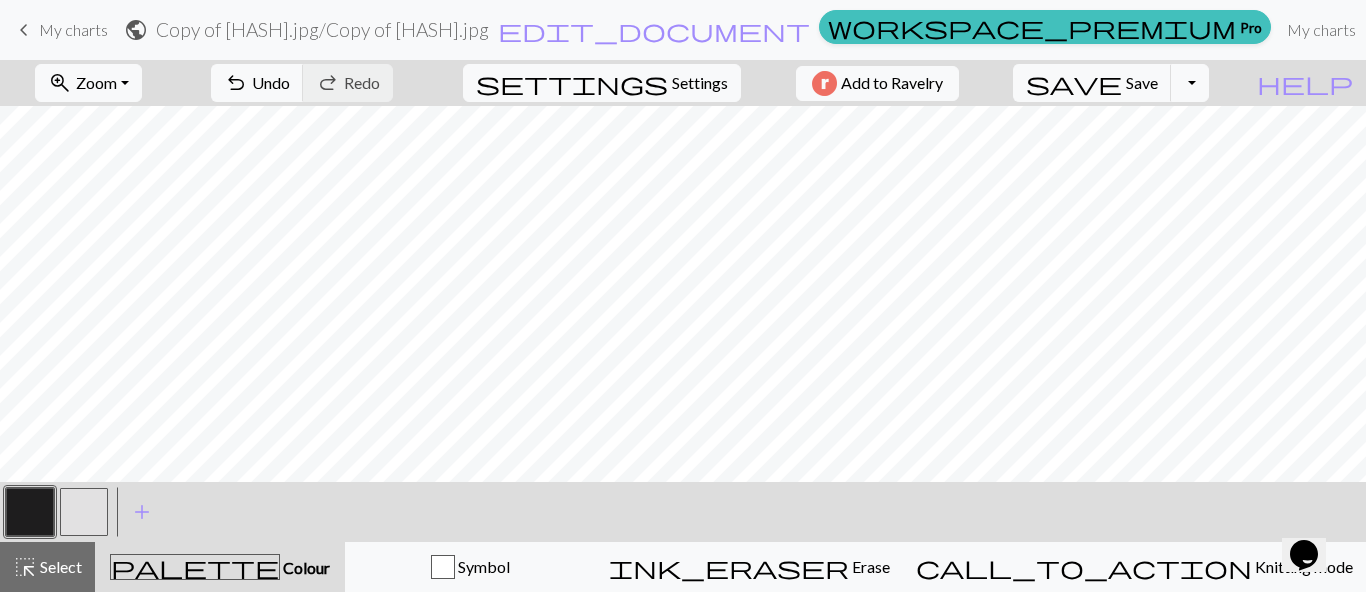 drag, startPoint x: 88, startPoint y: 508, endPoint x: 174, endPoint y: 478, distance: 91.08238 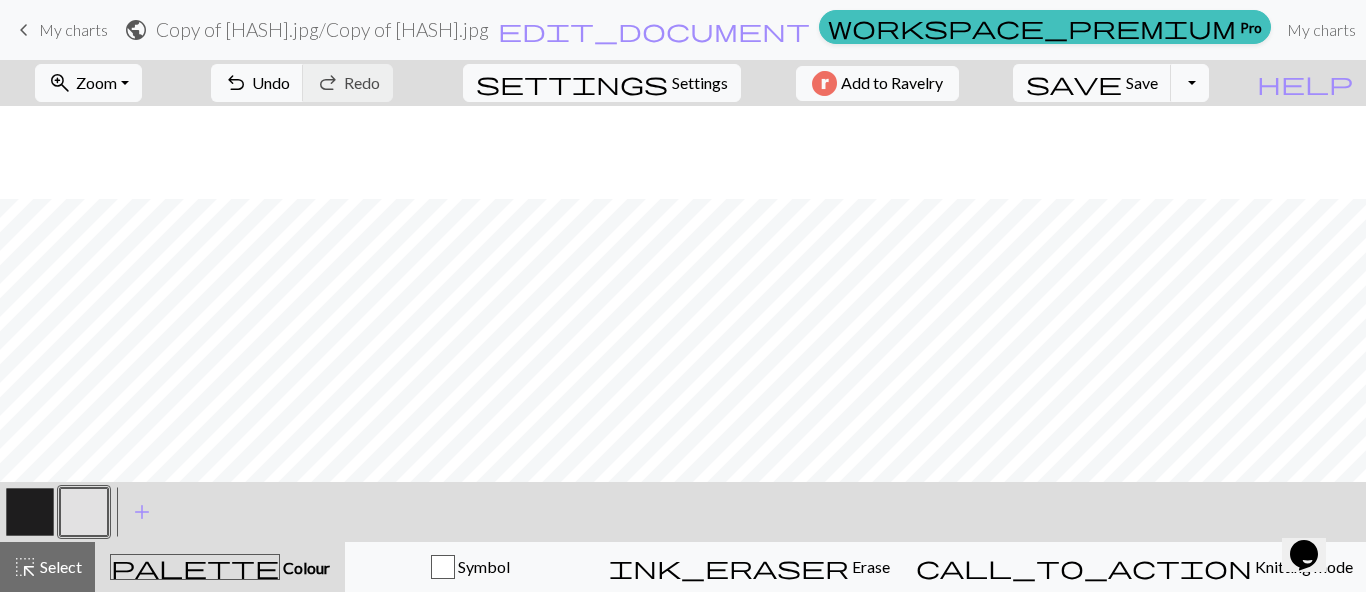 scroll, scrollTop: 829, scrollLeft: 0, axis: vertical 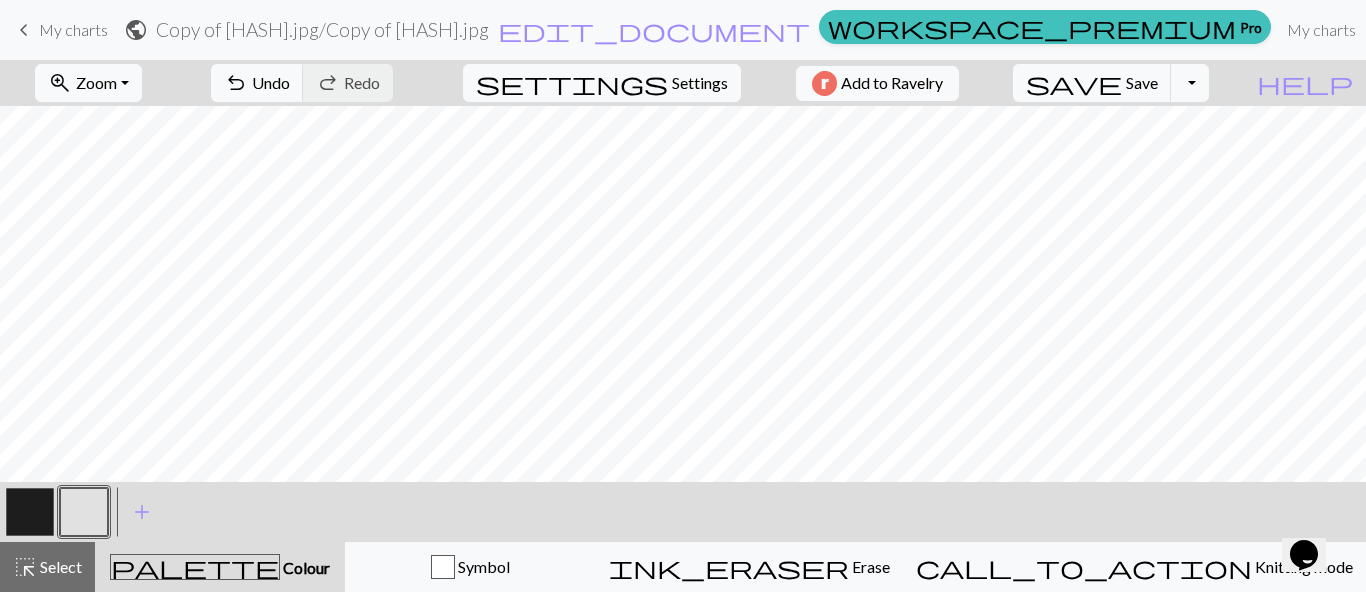 click at bounding box center (30, 512) 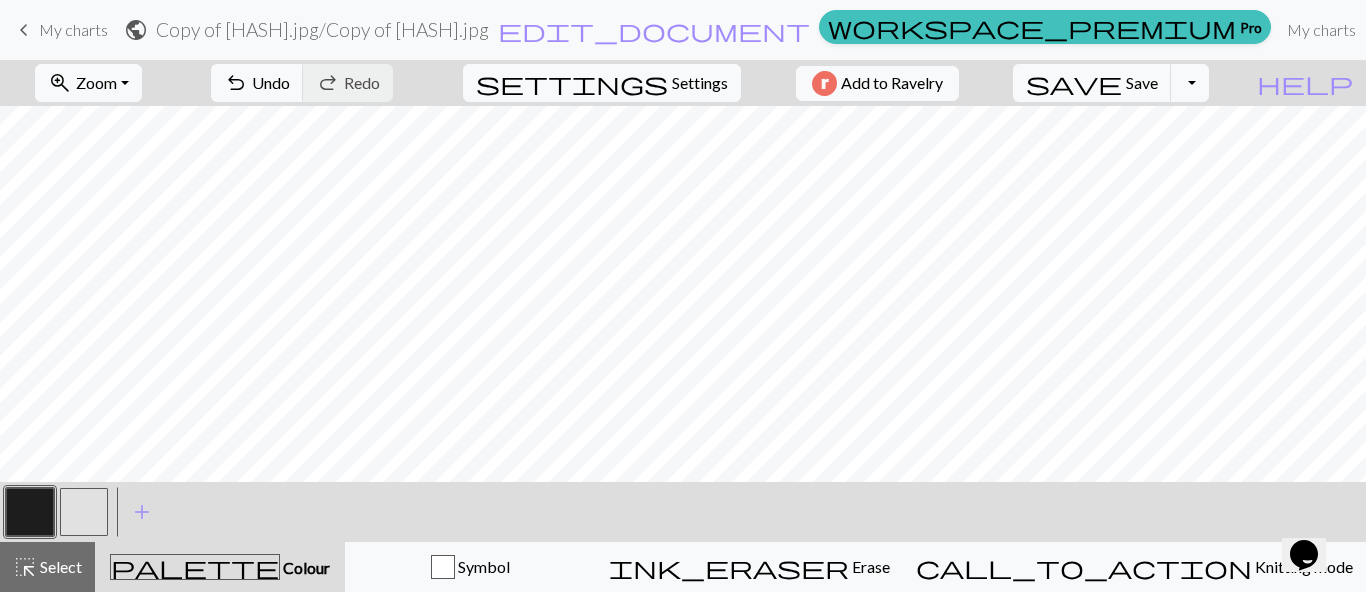 click on "< > add Add a  colour" at bounding box center (683, 512) 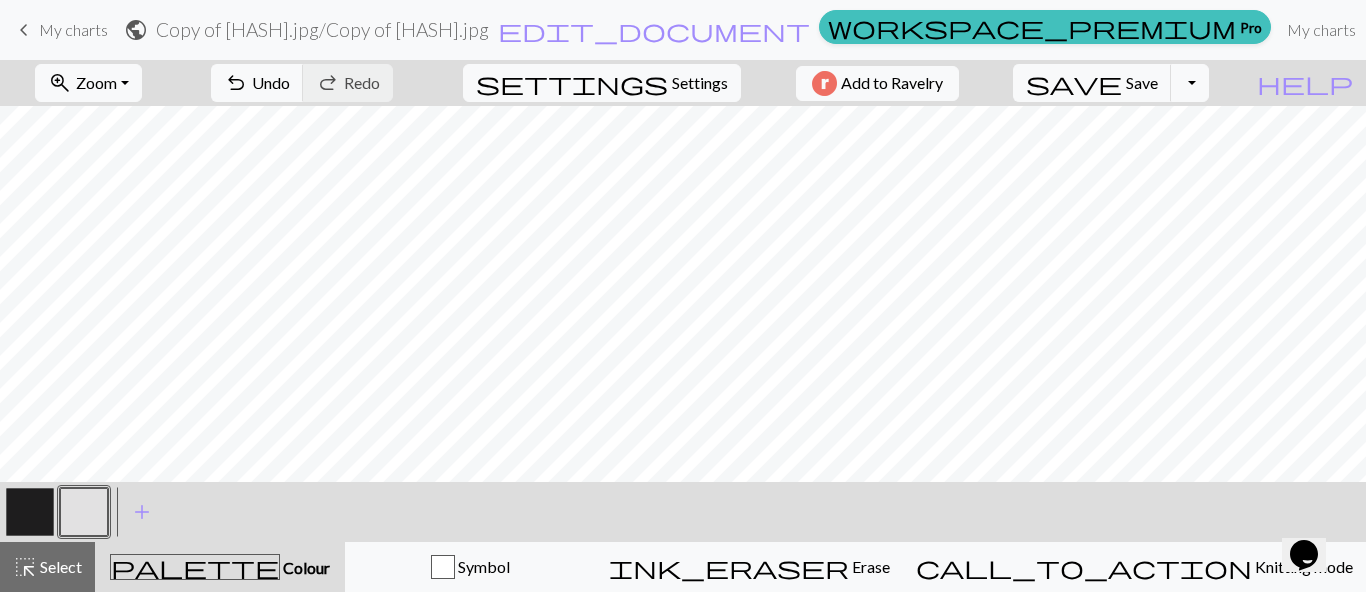 click at bounding box center (30, 512) 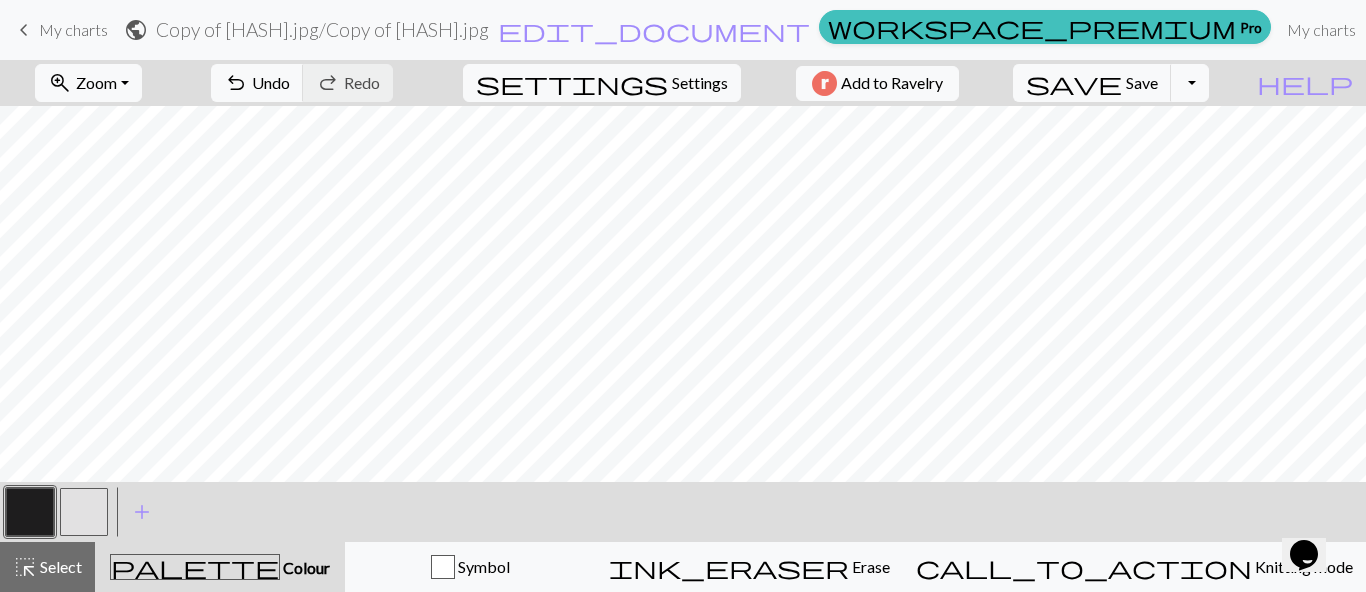click at bounding box center (84, 512) 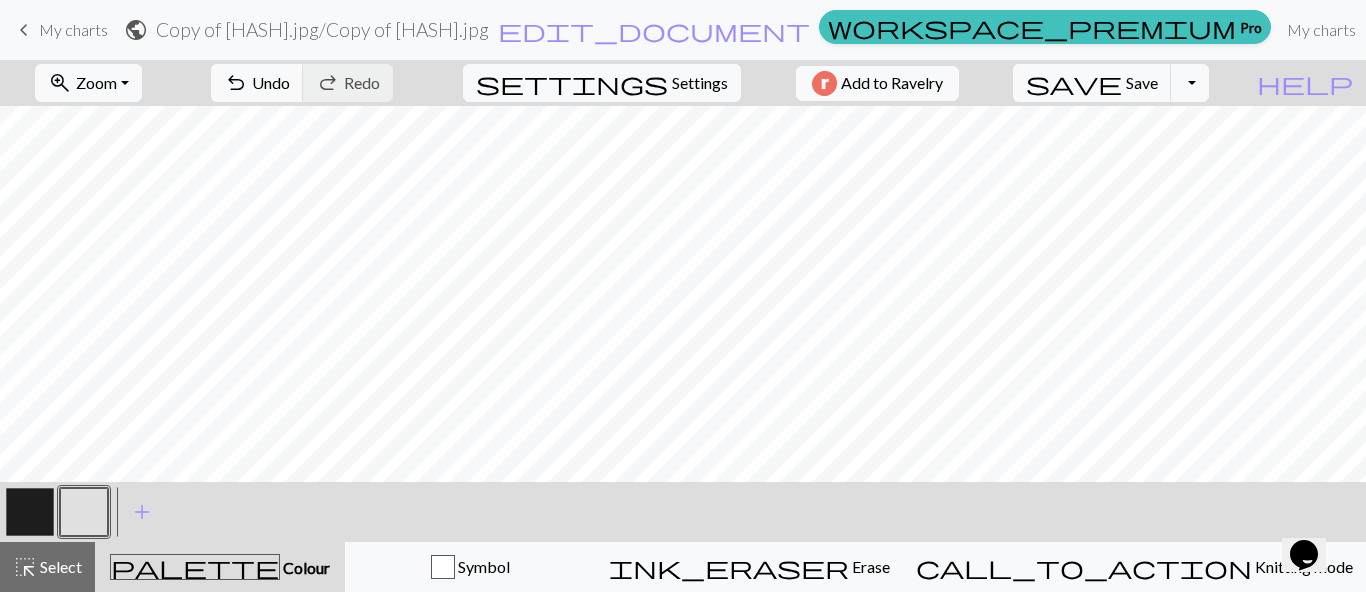 click at bounding box center [30, 512] 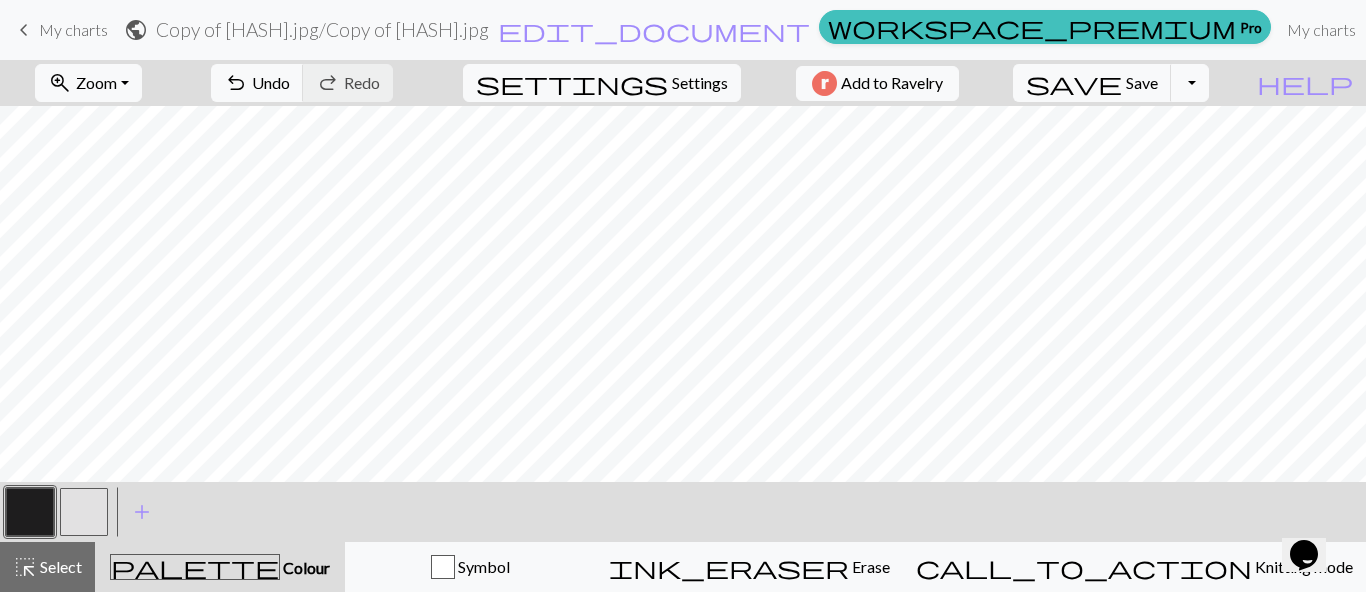click at bounding box center [84, 512] 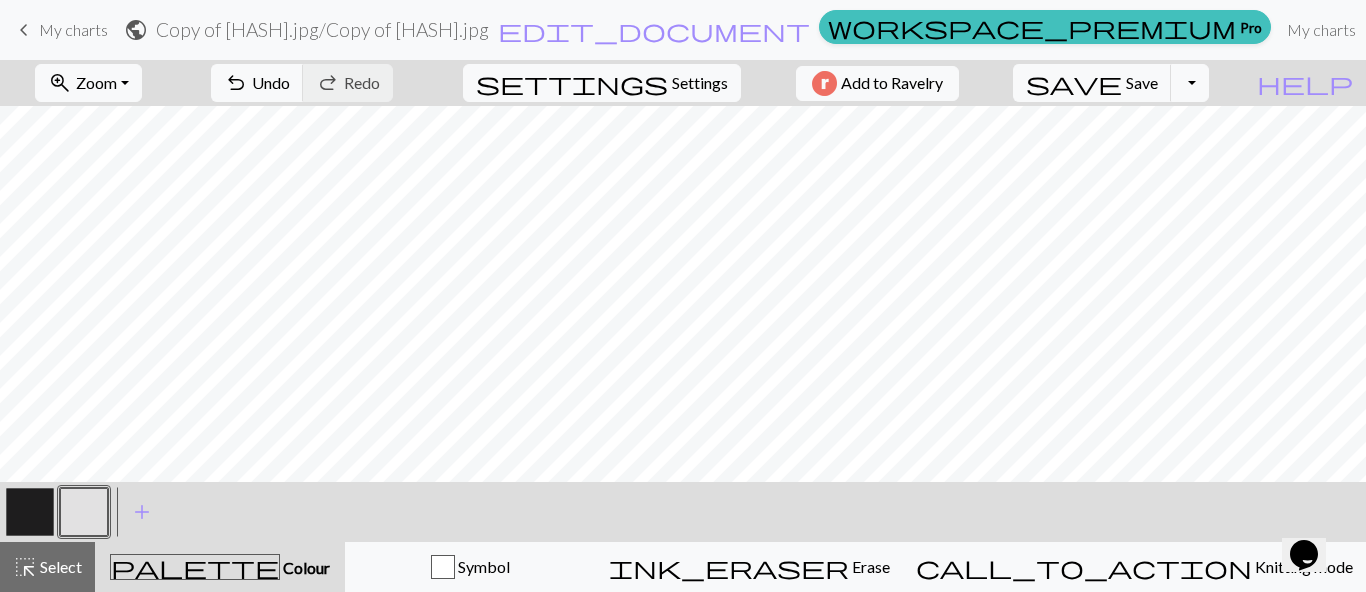 click at bounding box center [30, 512] 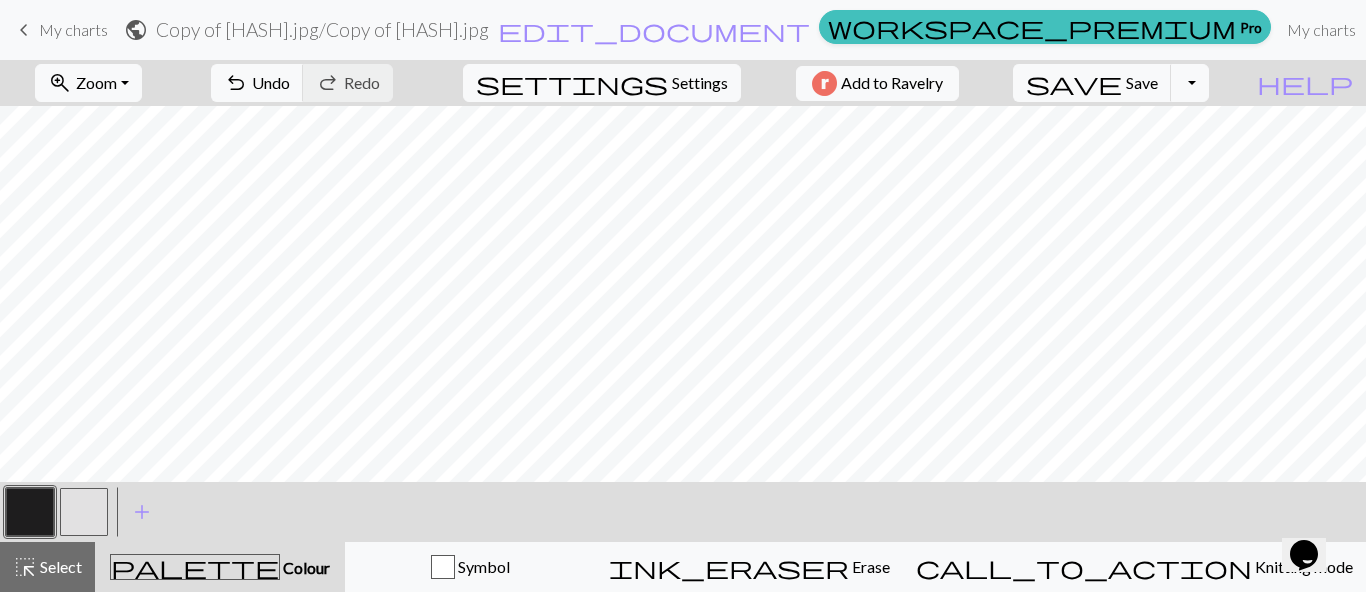 click at bounding box center [84, 512] 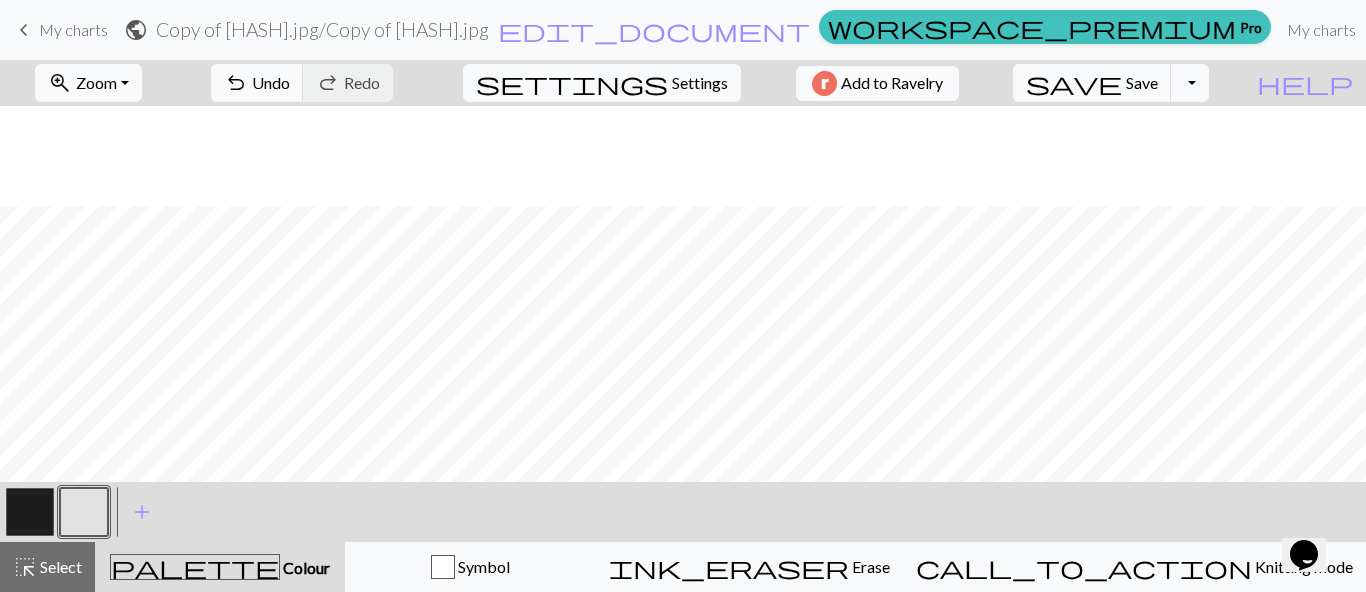 scroll, scrollTop: 371, scrollLeft: 0, axis: vertical 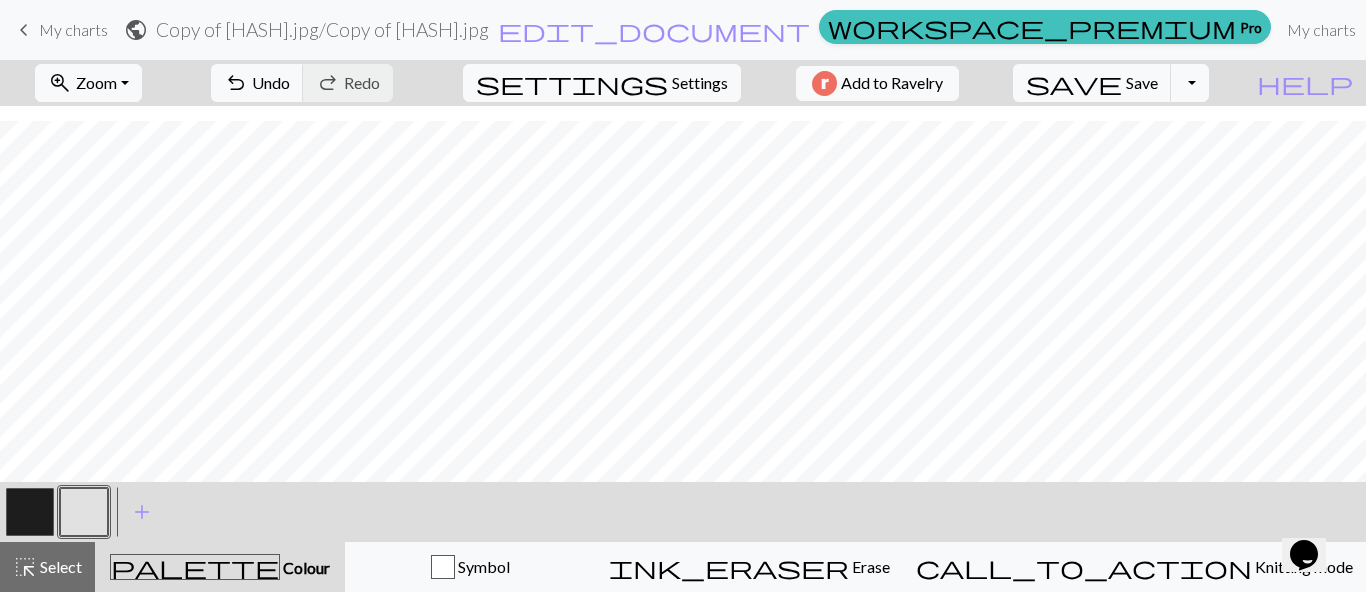 click at bounding box center (30, 512) 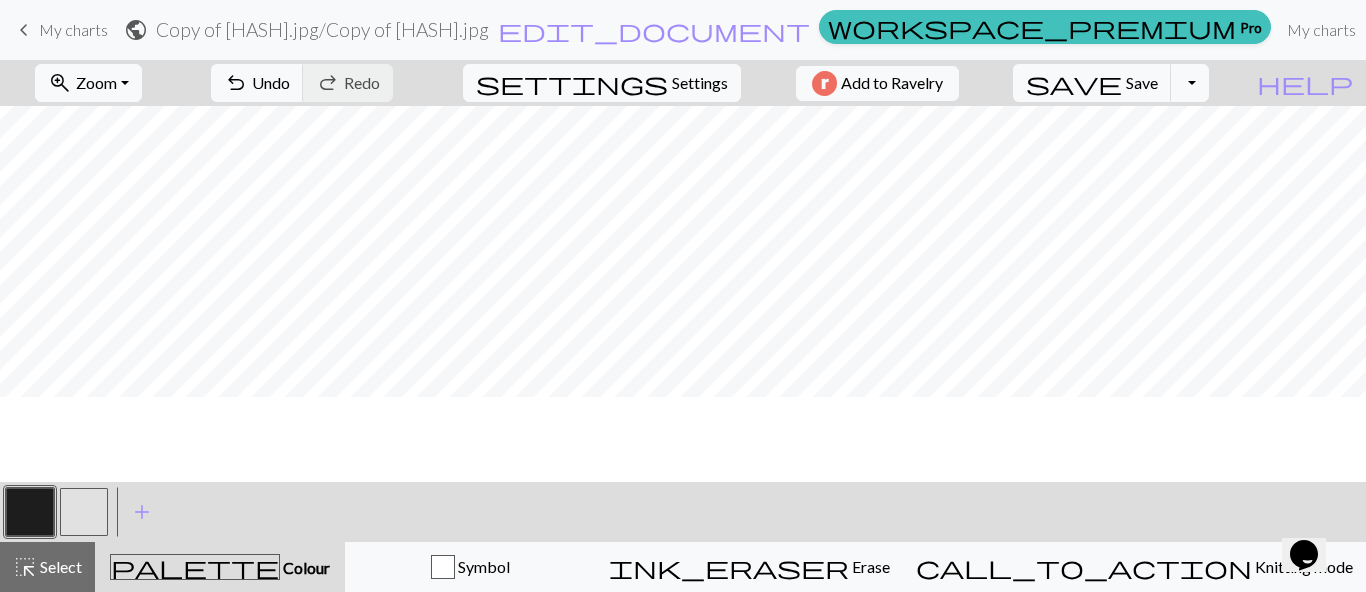 scroll, scrollTop: 271, scrollLeft: 0, axis: vertical 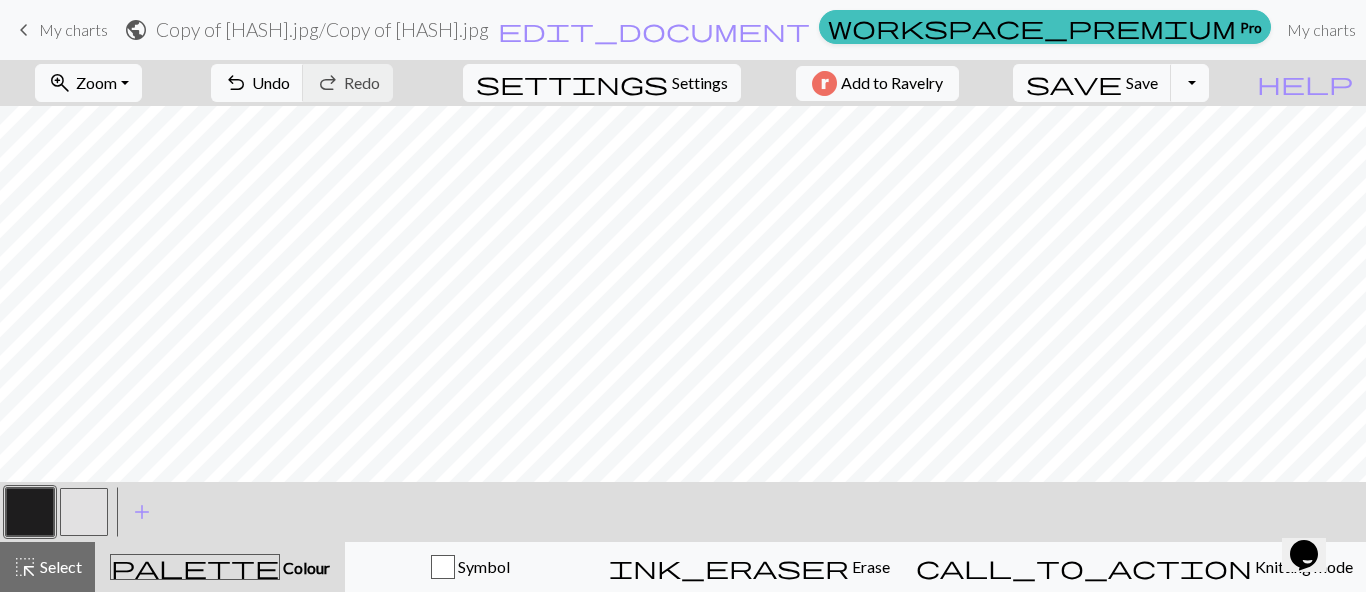 click at bounding box center [84, 512] 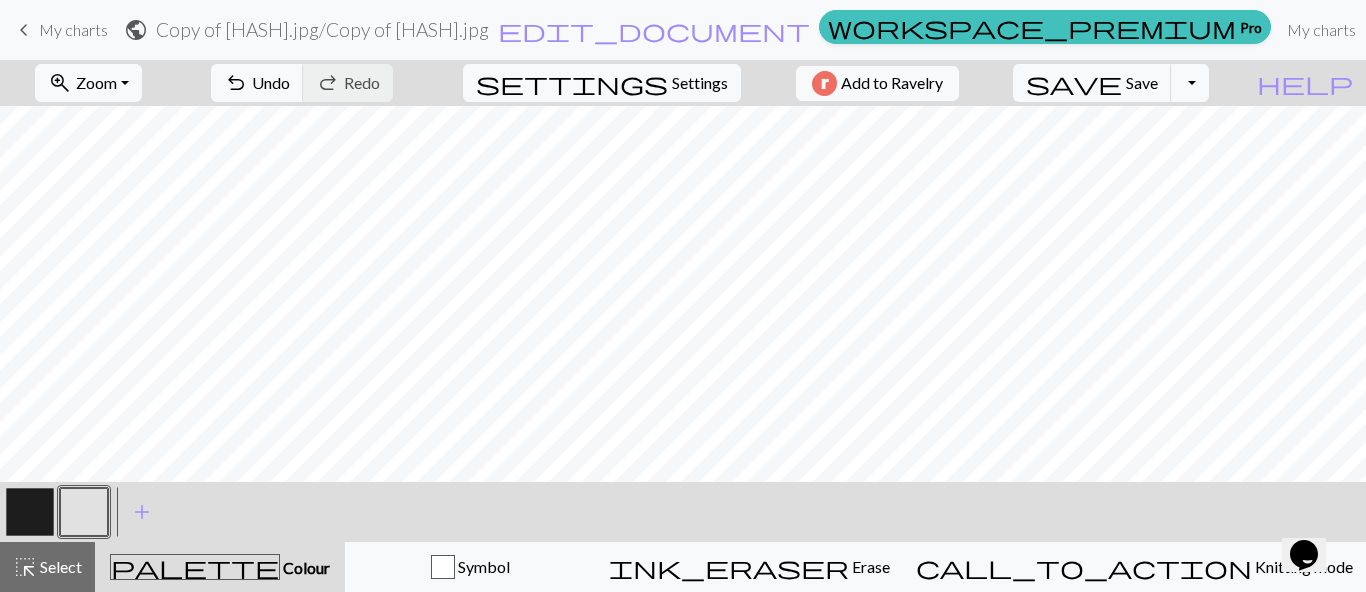 click at bounding box center [30, 512] 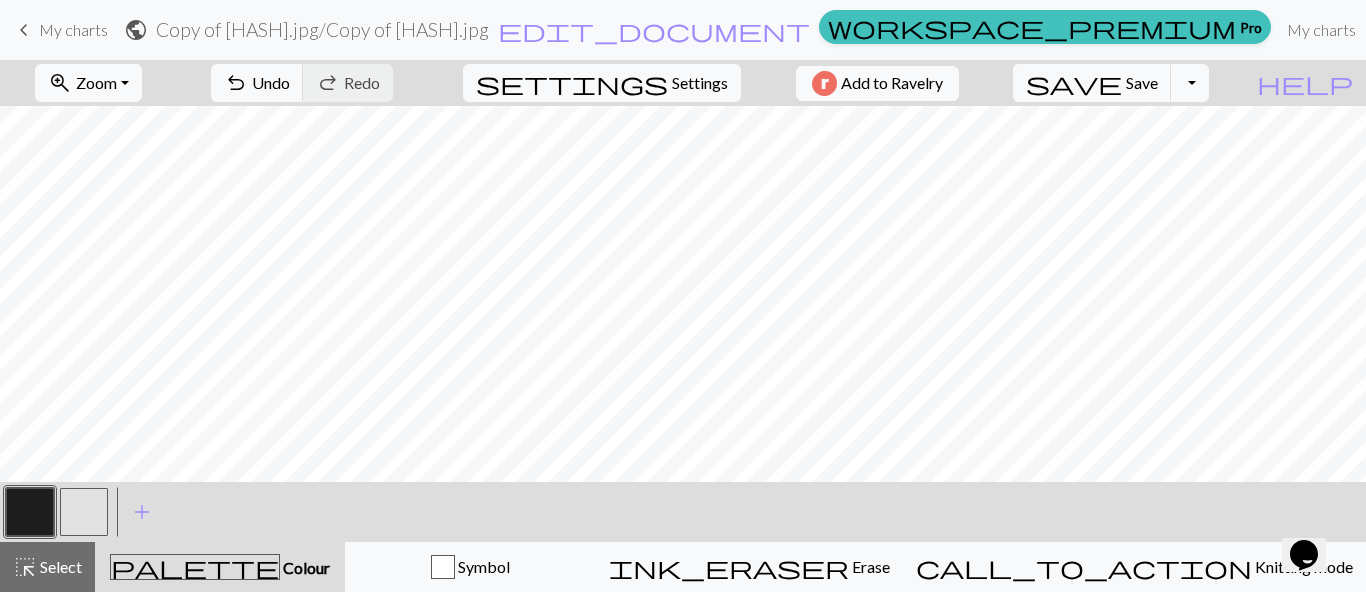 click at bounding box center [84, 512] 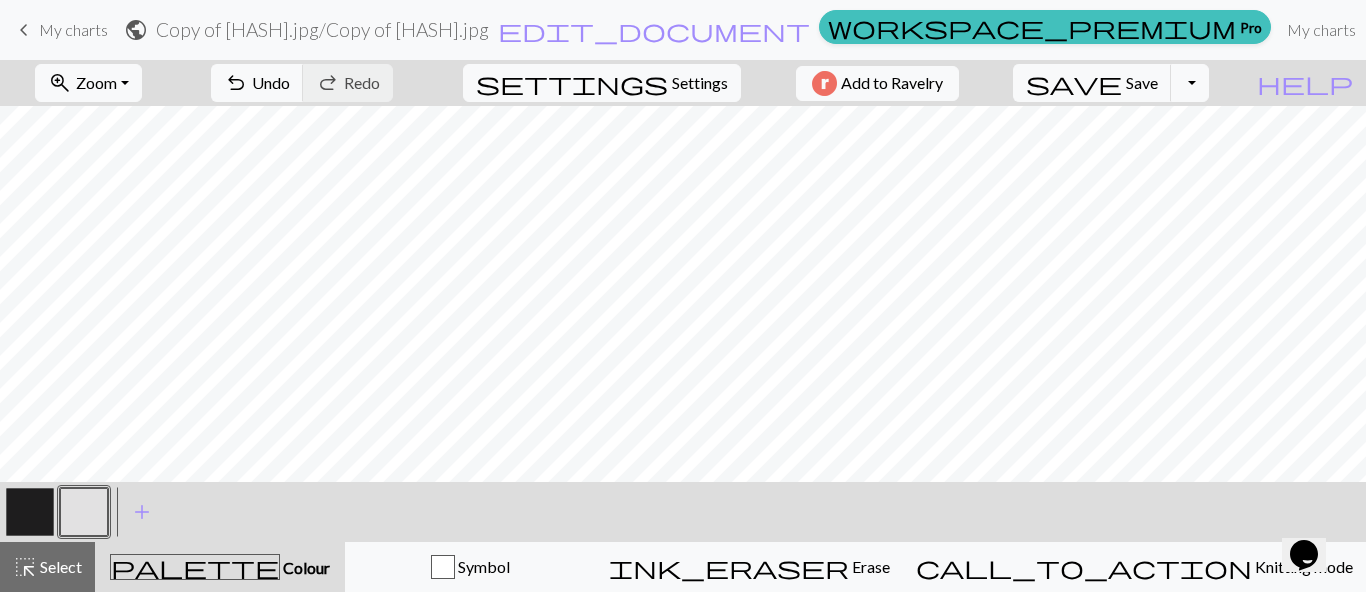 click at bounding box center [30, 512] 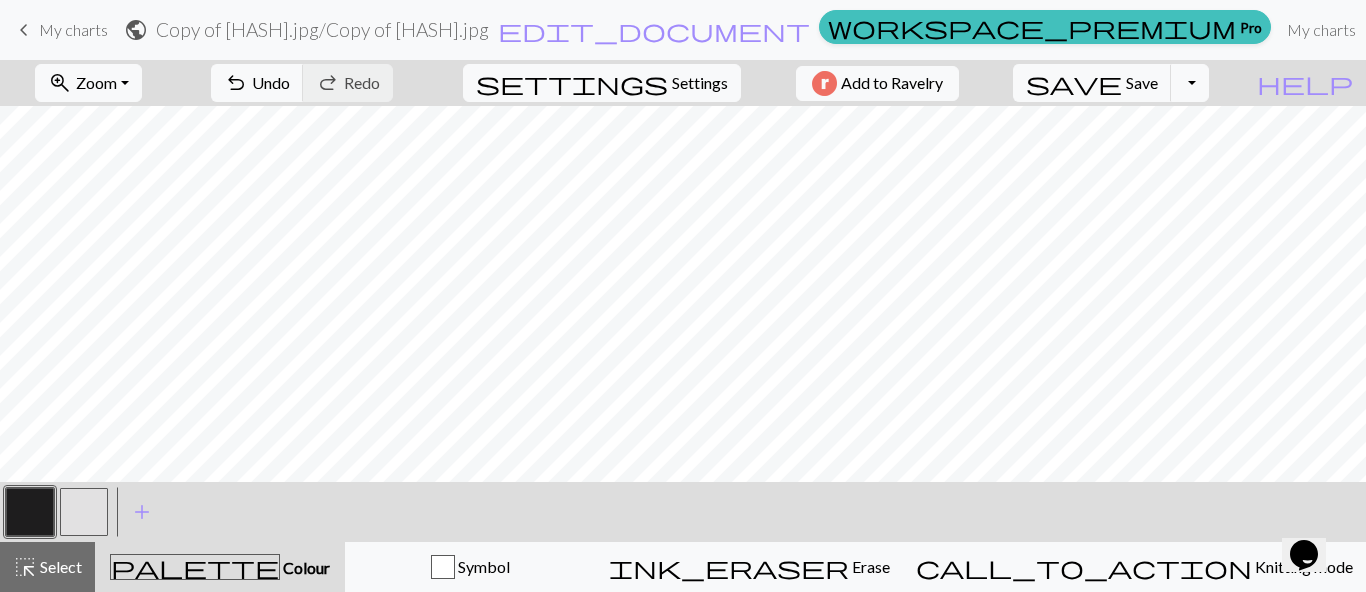 drag, startPoint x: 69, startPoint y: 513, endPoint x: 167, endPoint y: 470, distance: 107.01869 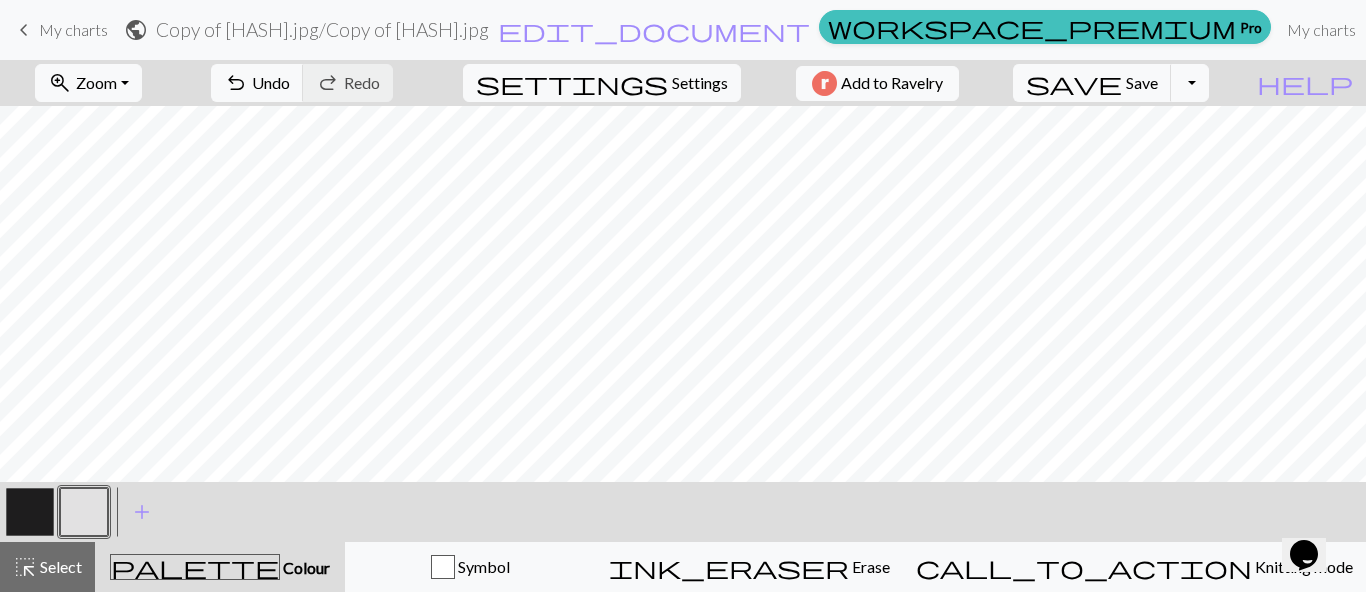 click at bounding box center [30, 512] 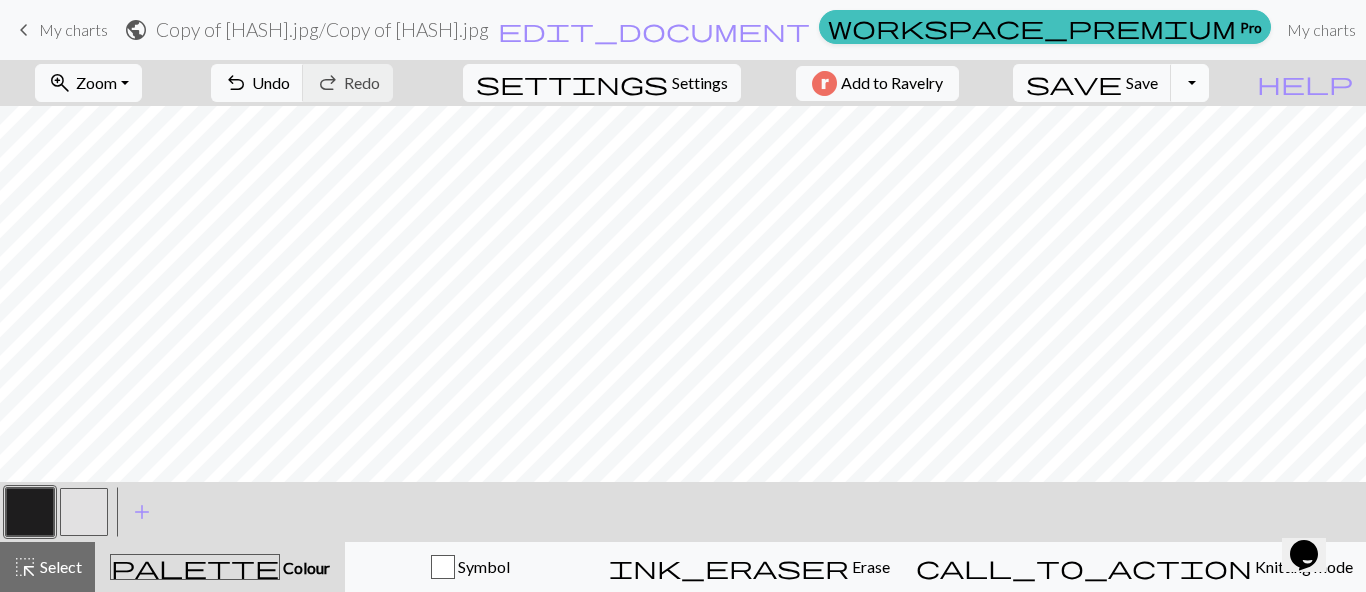 click on "Toggle Dropdown" at bounding box center (1190, 83) 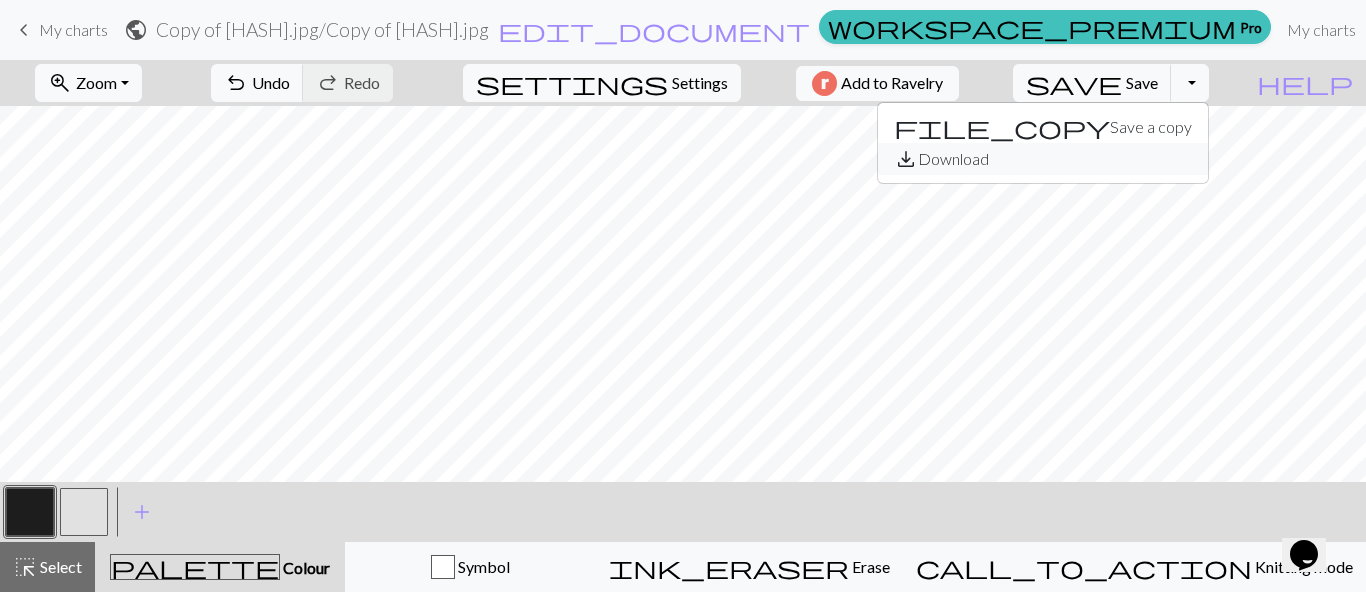 click on "save_alt  Download" at bounding box center [1043, 159] 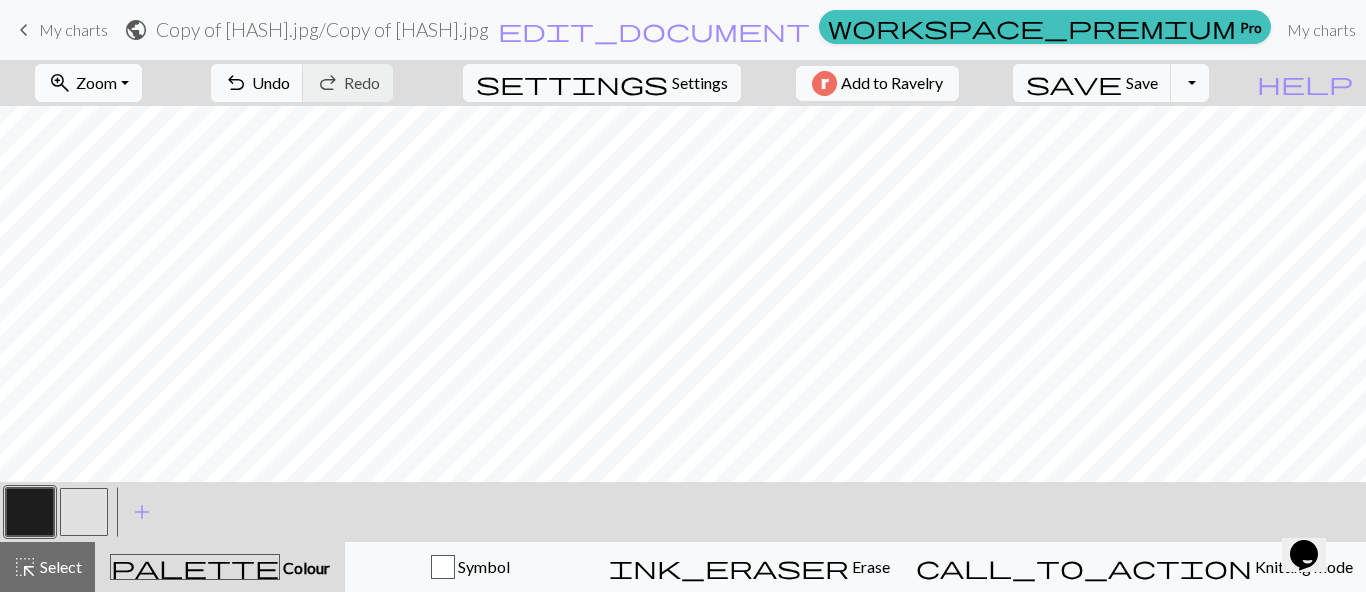 click on "zoom_in Zoom Zoom" at bounding box center [88, 83] 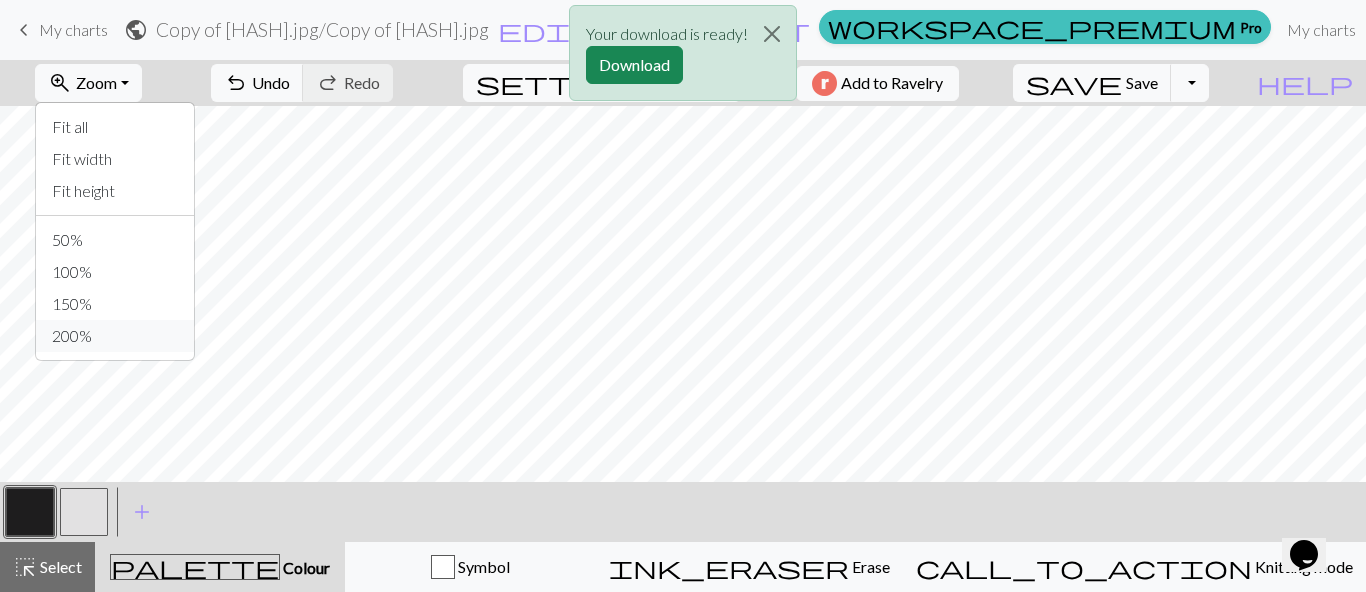 click on "200%" at bounding box center [115, 336] 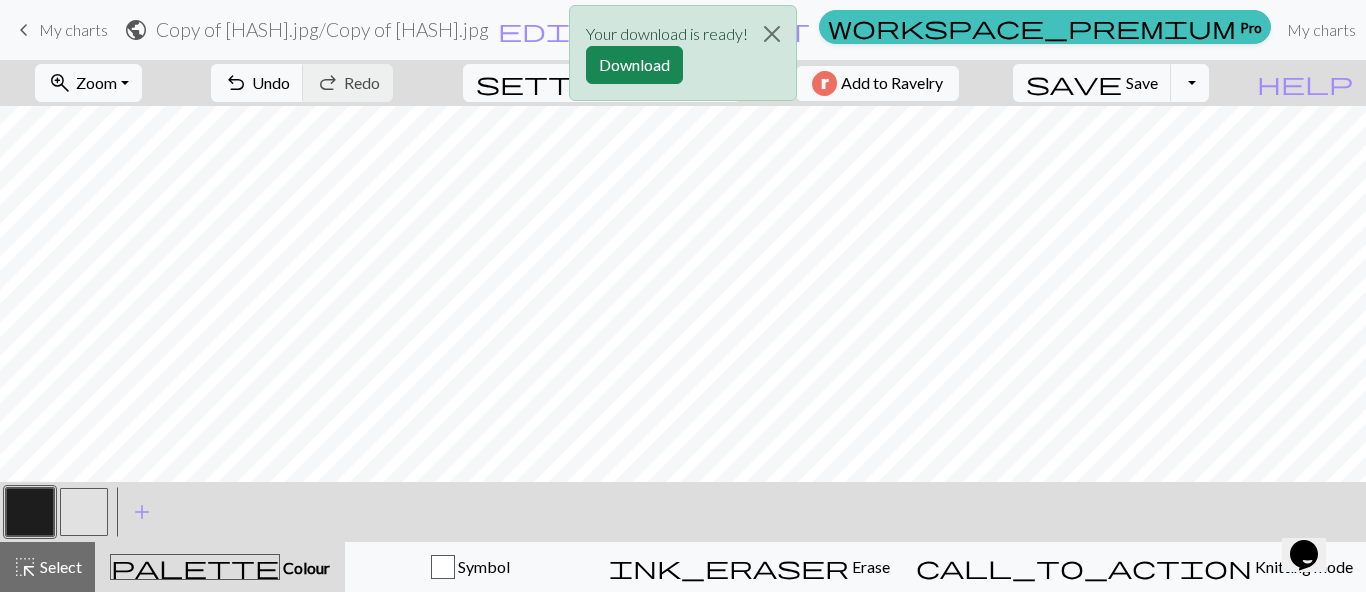 click on "Your download is ready! Download" at bounding box center (683, 58) 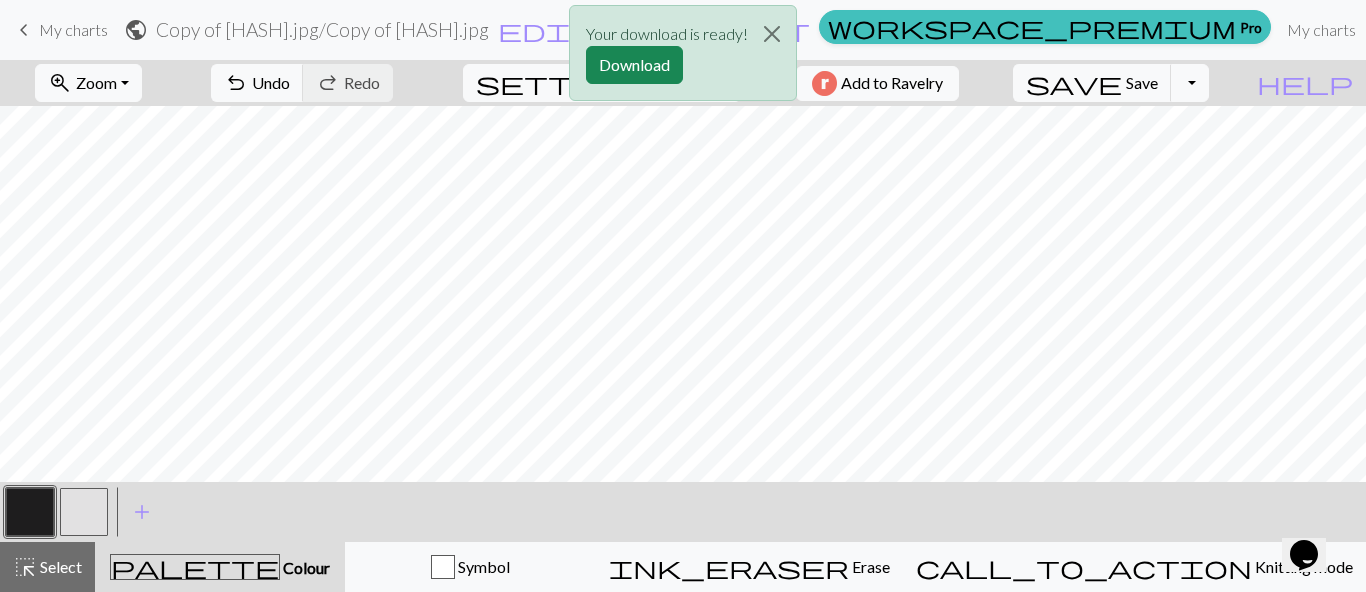 click on "Your download is ready! Download" at bounding box center (683, 58) 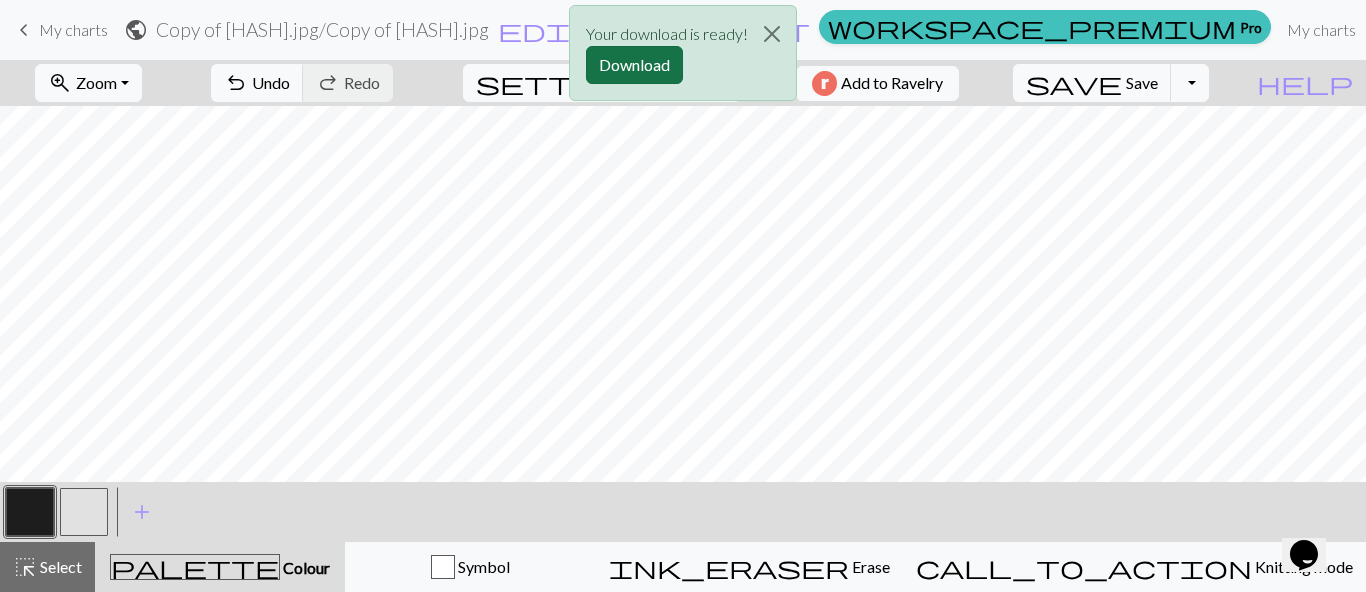 click on "Download" at bounding box center [634, 65] 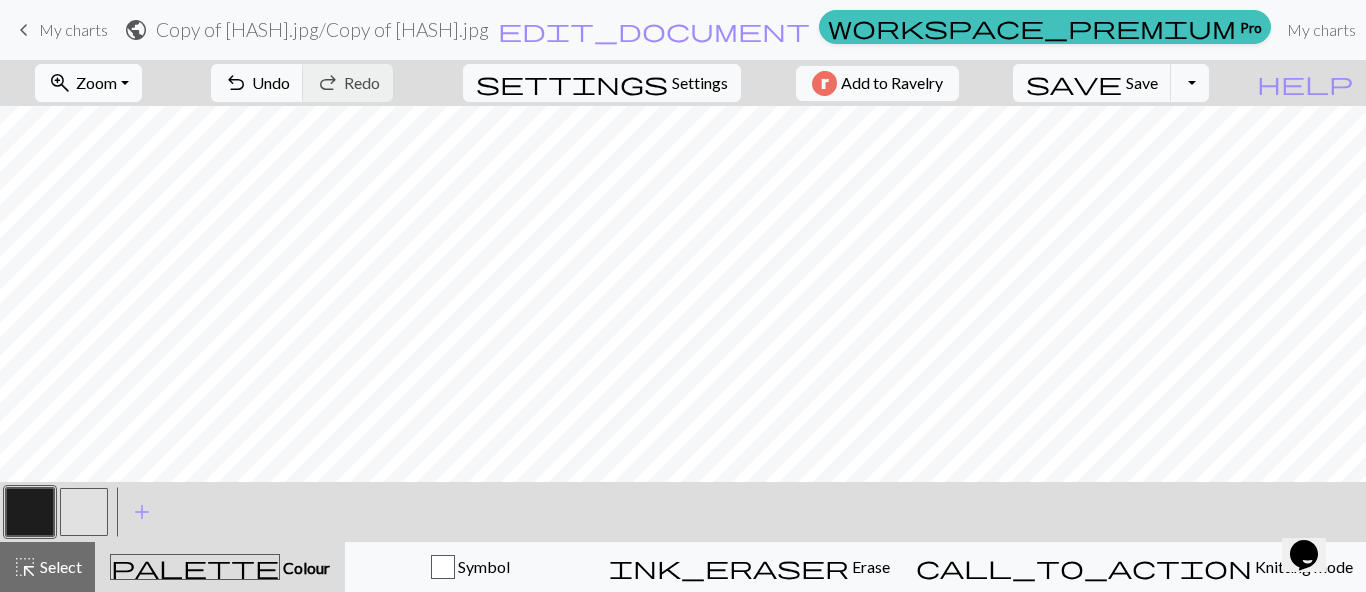 click on "zoom_in Zoom Zoom" at bounding box center (88, 83) 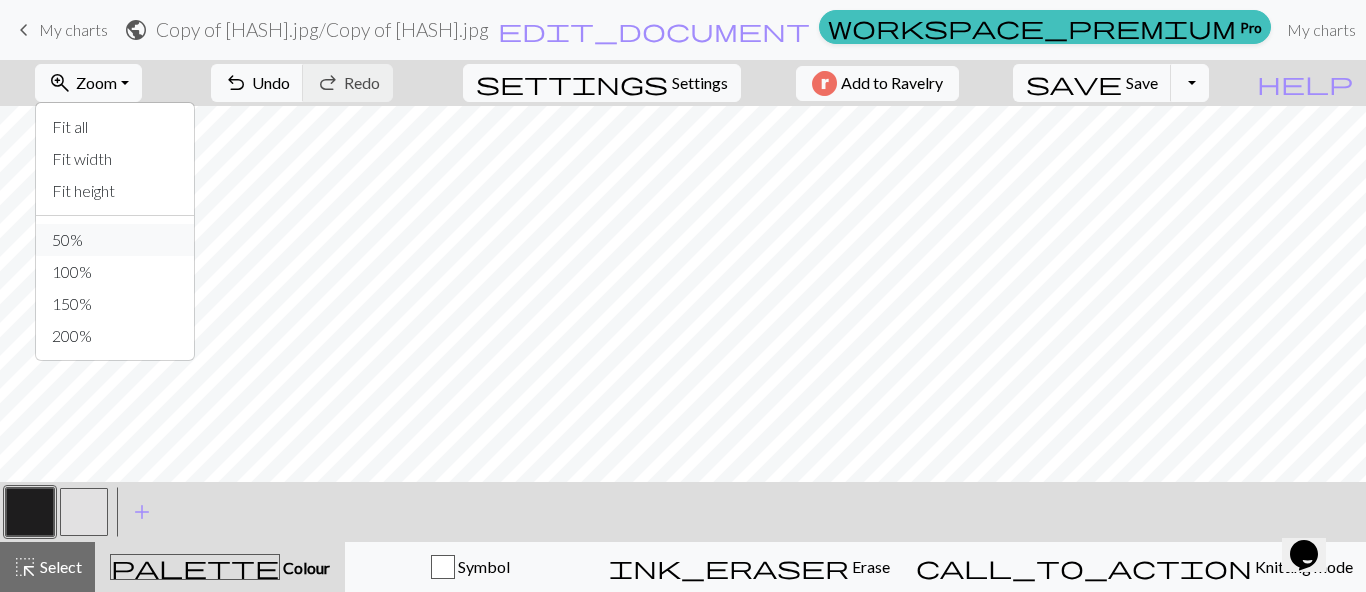 click on "50%" at bounding box center [115, 240] 